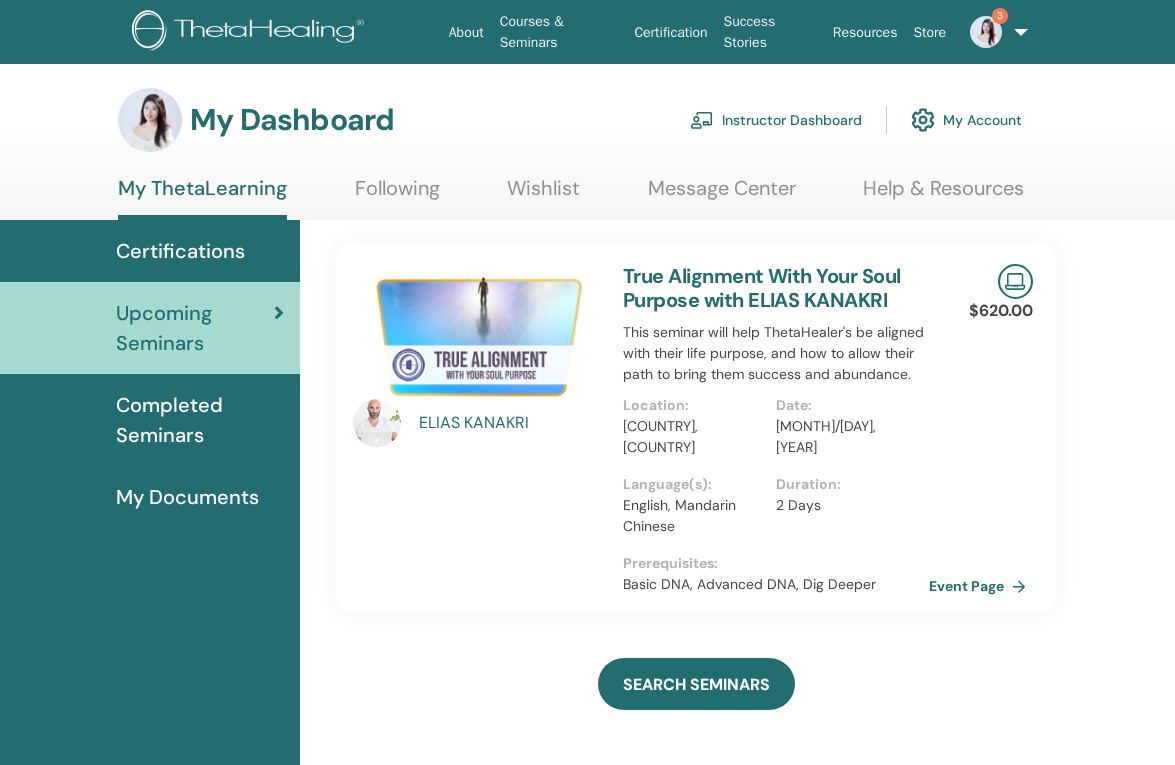 scroll, scrollTop: 0, scrollLeft: 0, axis: both 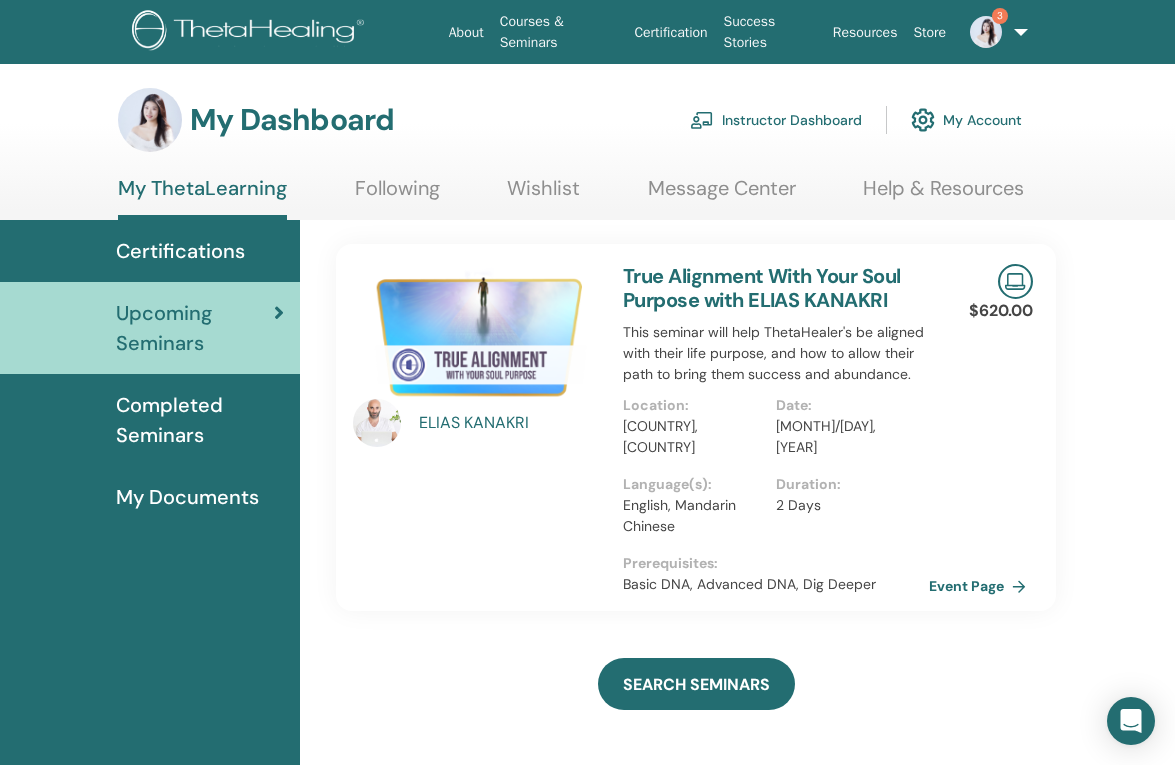click on "Instructor Dashboard" at bounding box center (776, 120) 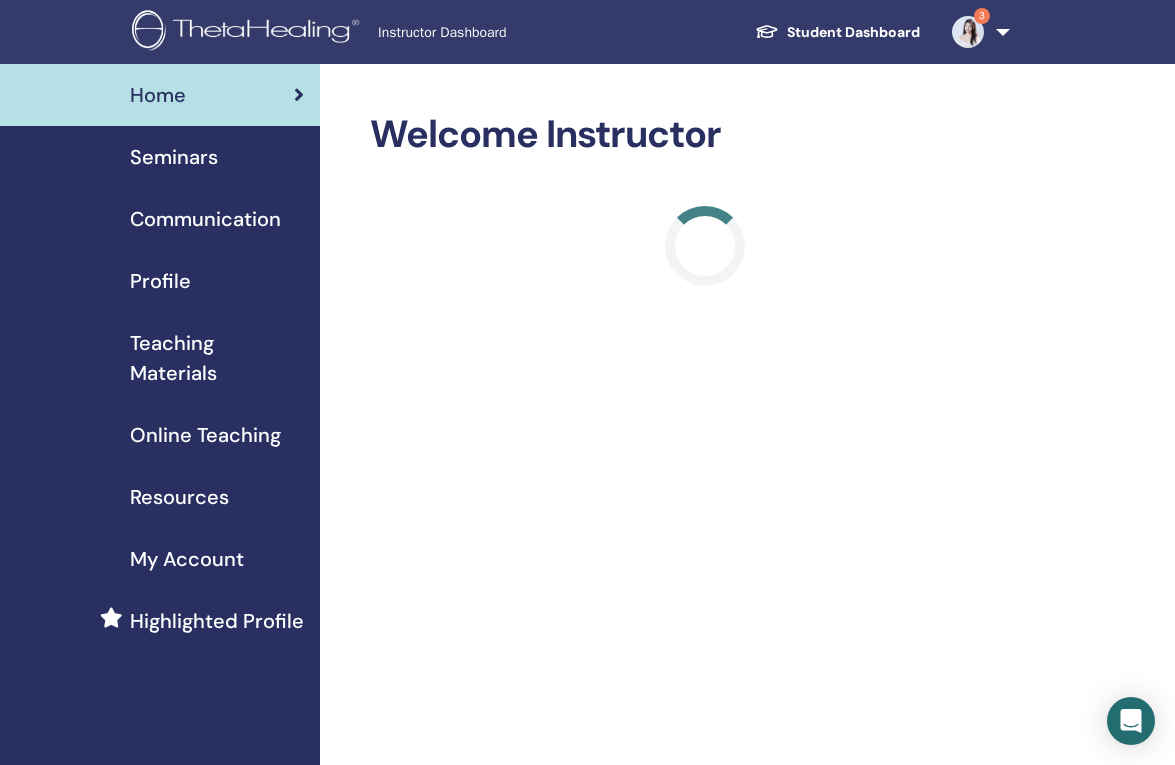 scroll, scrollTop: 0, scrollLeft: 0, axis: both 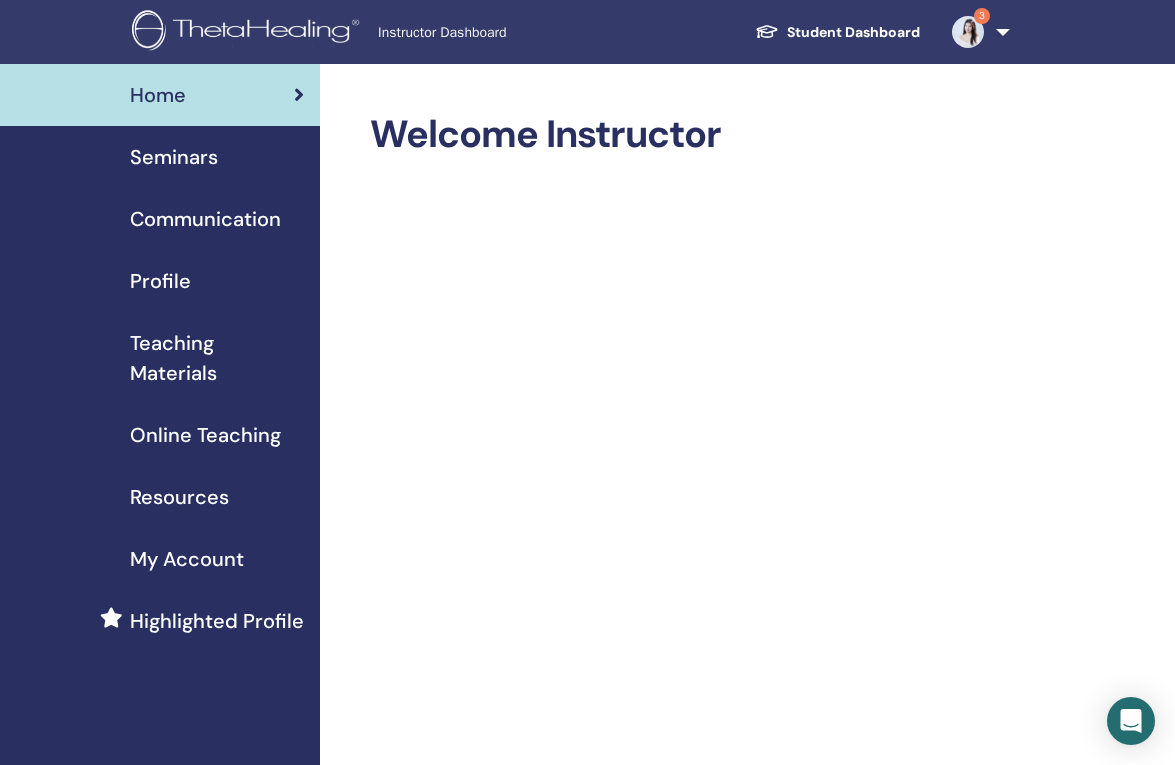 click on "Seminars" at bounding box center (174, 157) 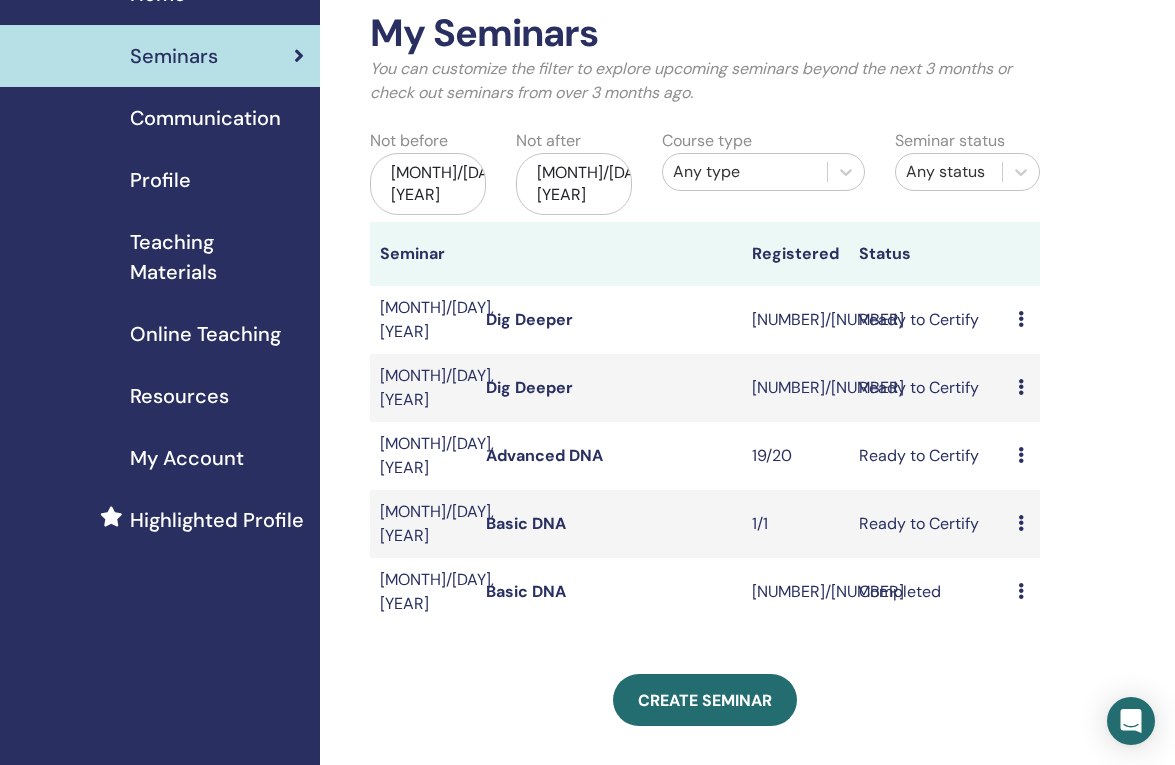 scroll, scrollTop: 107, scrollLeft: 0, axis: vertical 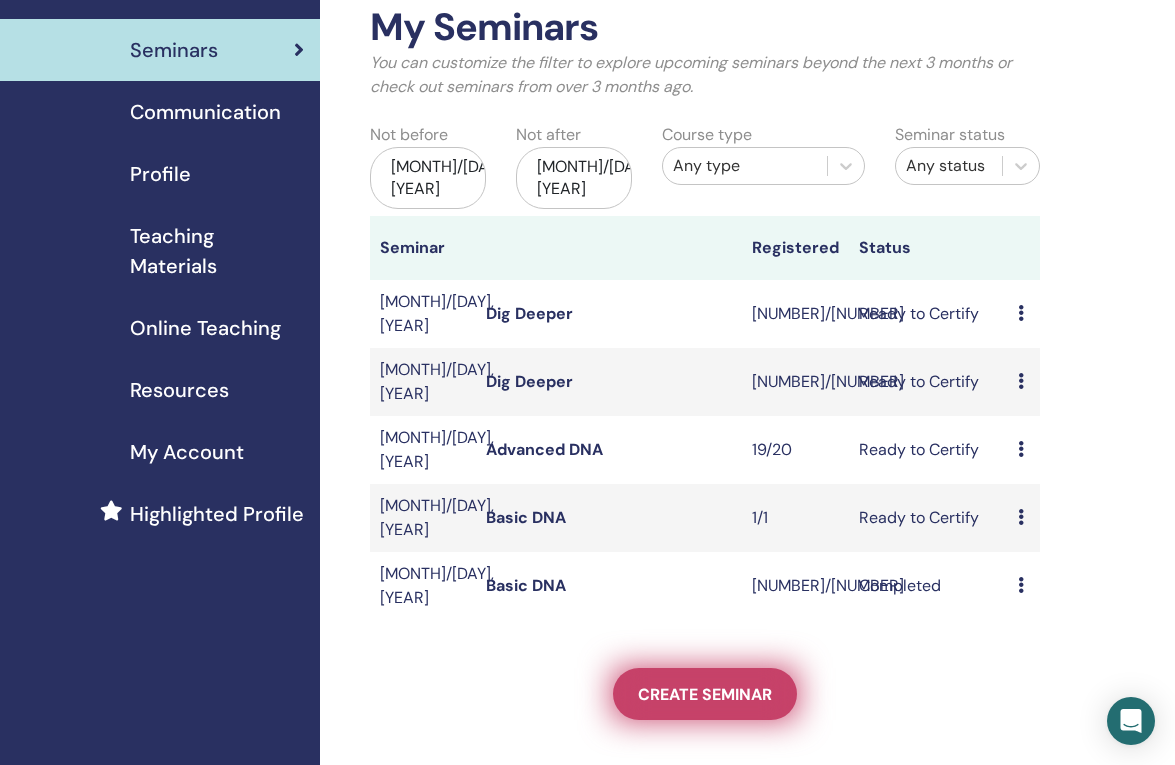 click on "Create seminar" at bounding box center (705, 694) 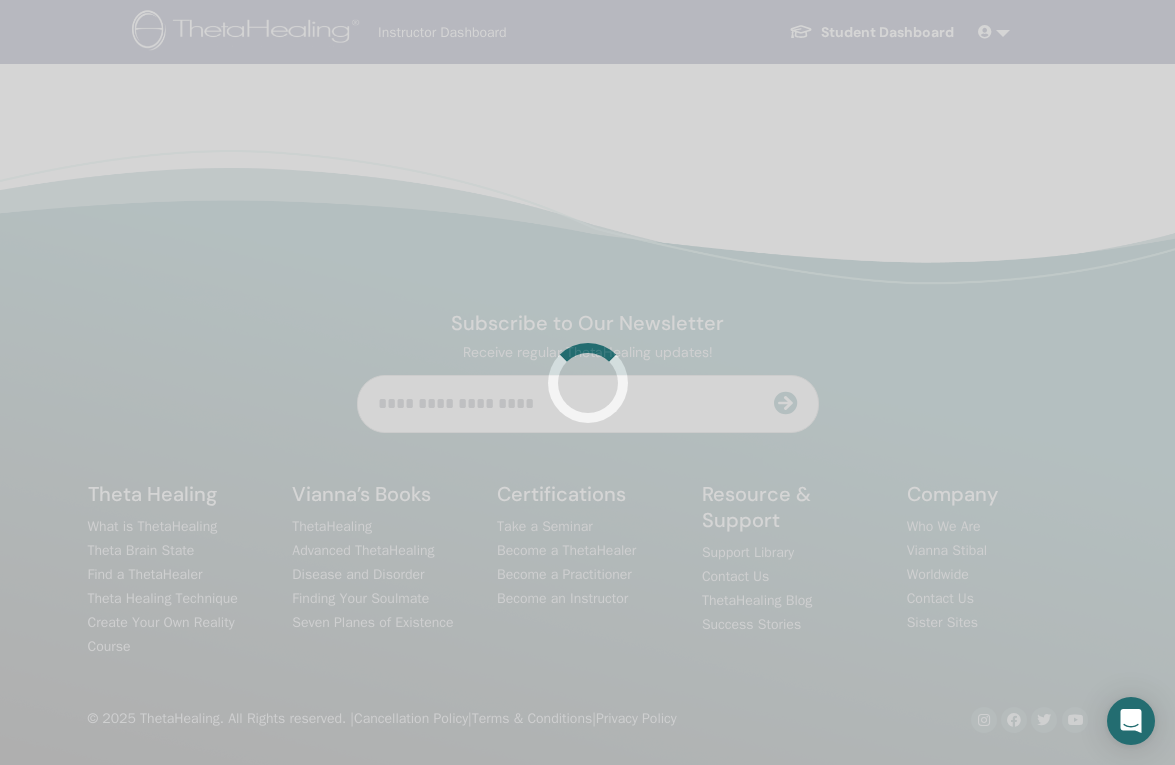 scroll, scrollTop: 0, scrollLeft: 0, axis: both 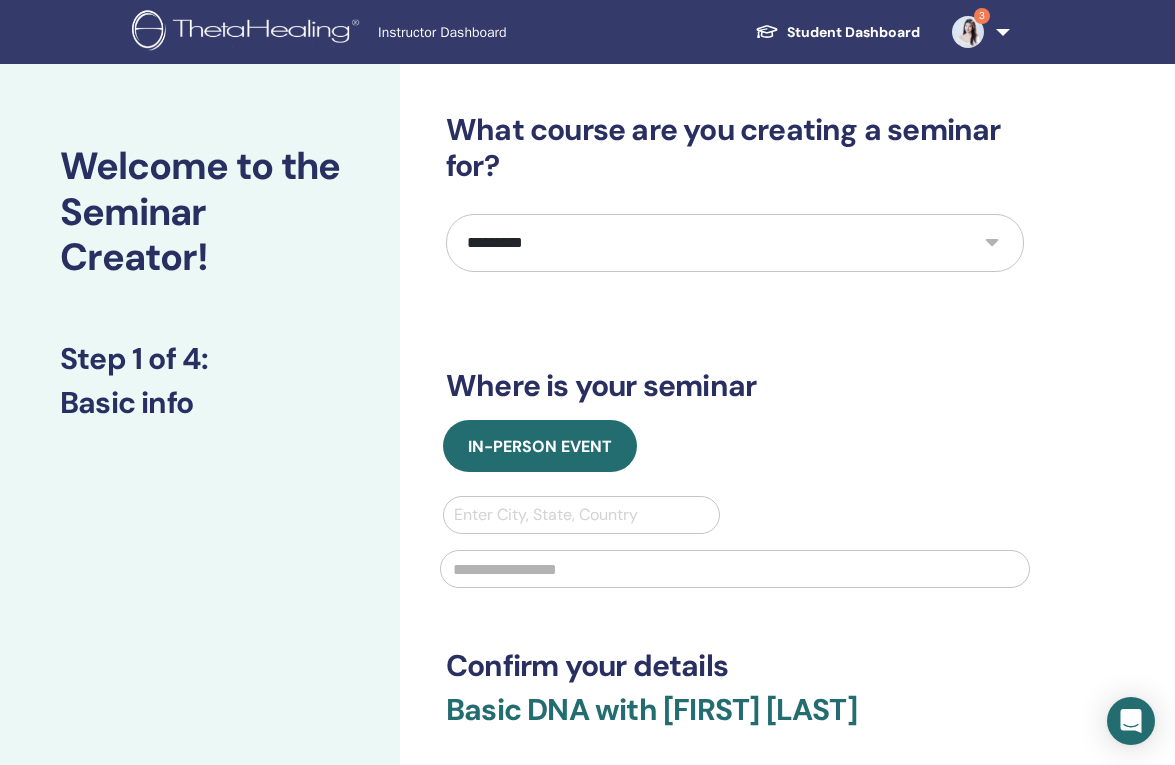select on "**" 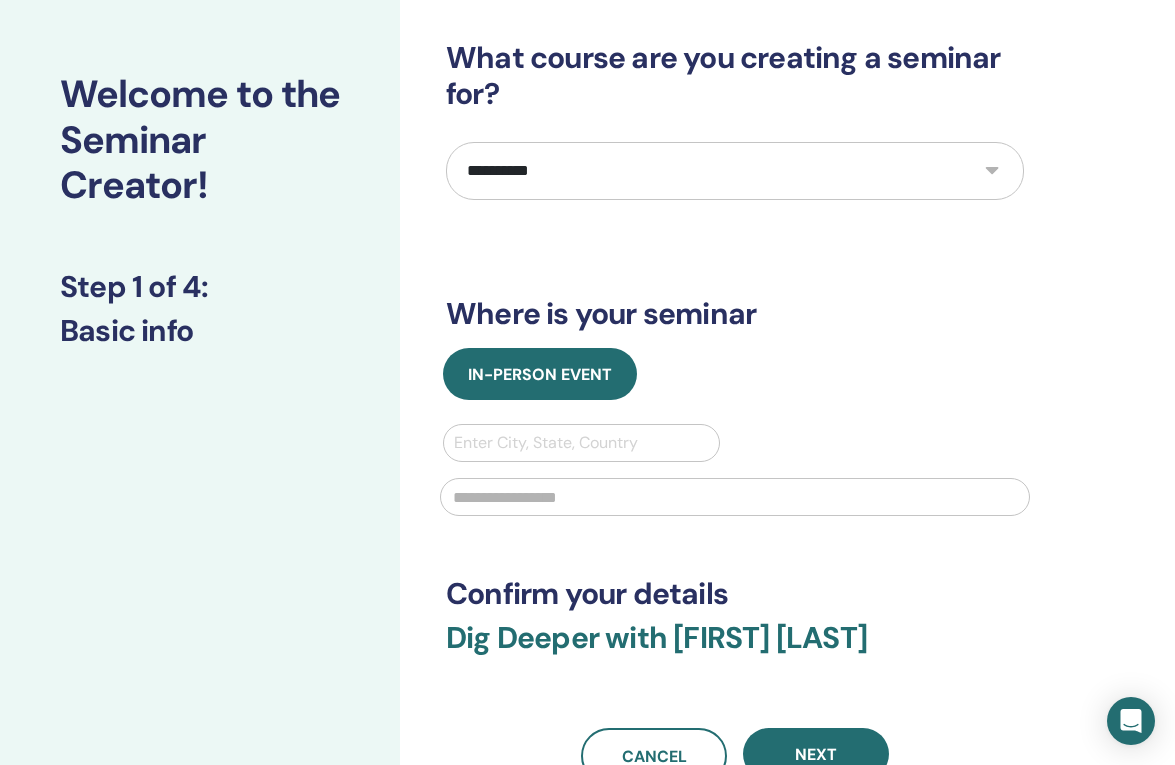 scroll, scrollTop: 85, scrollLeft: 0, axis: vertical 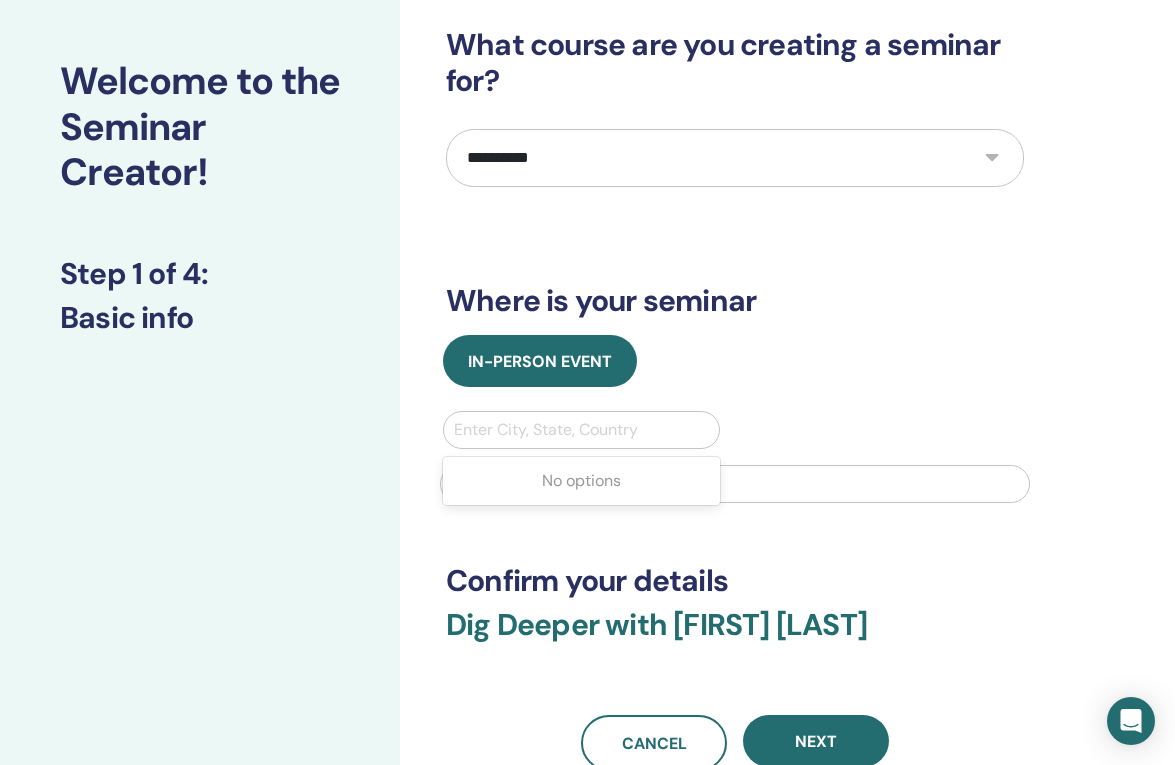 click on "Enter City, State, Country" at bounding box center [581, 430] 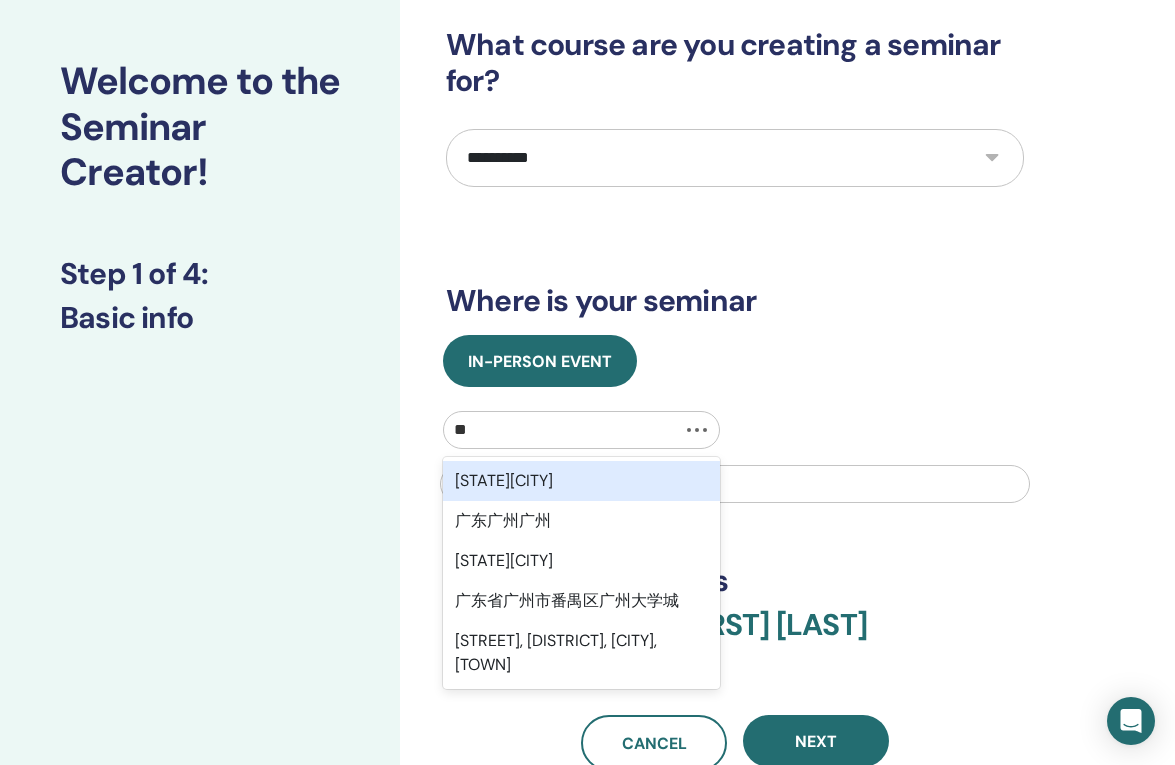 type on "*" 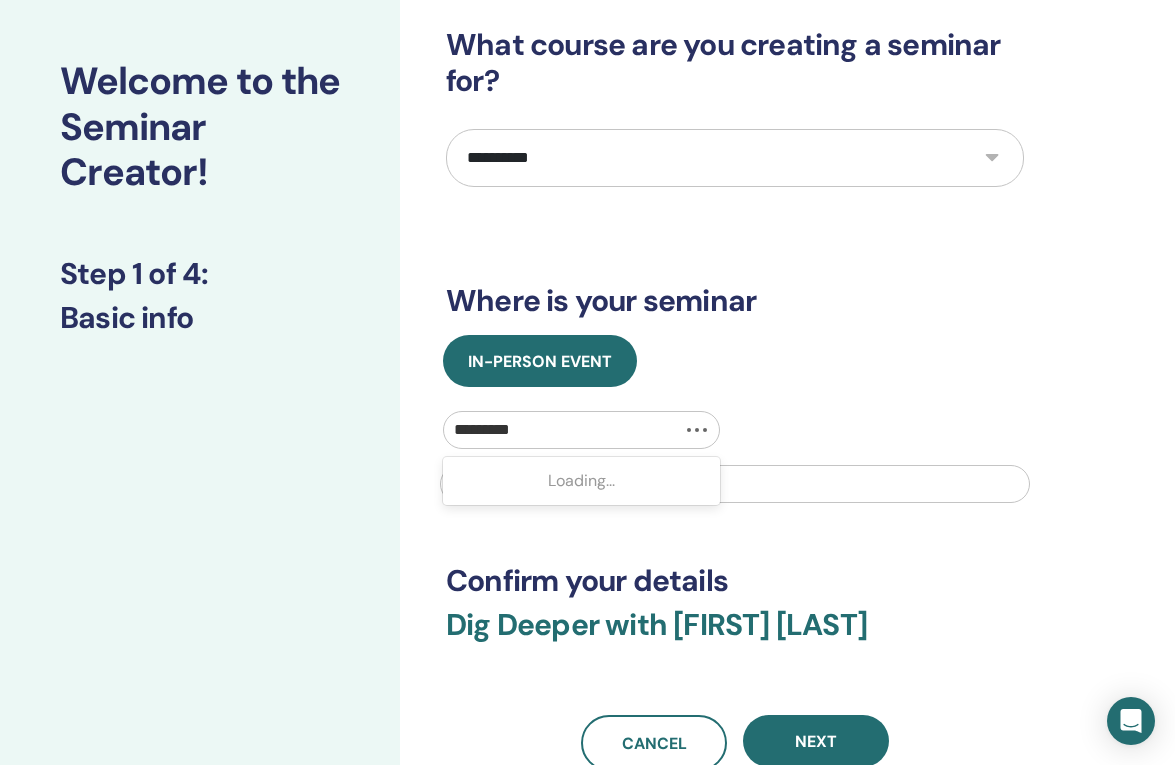 type on "**********" 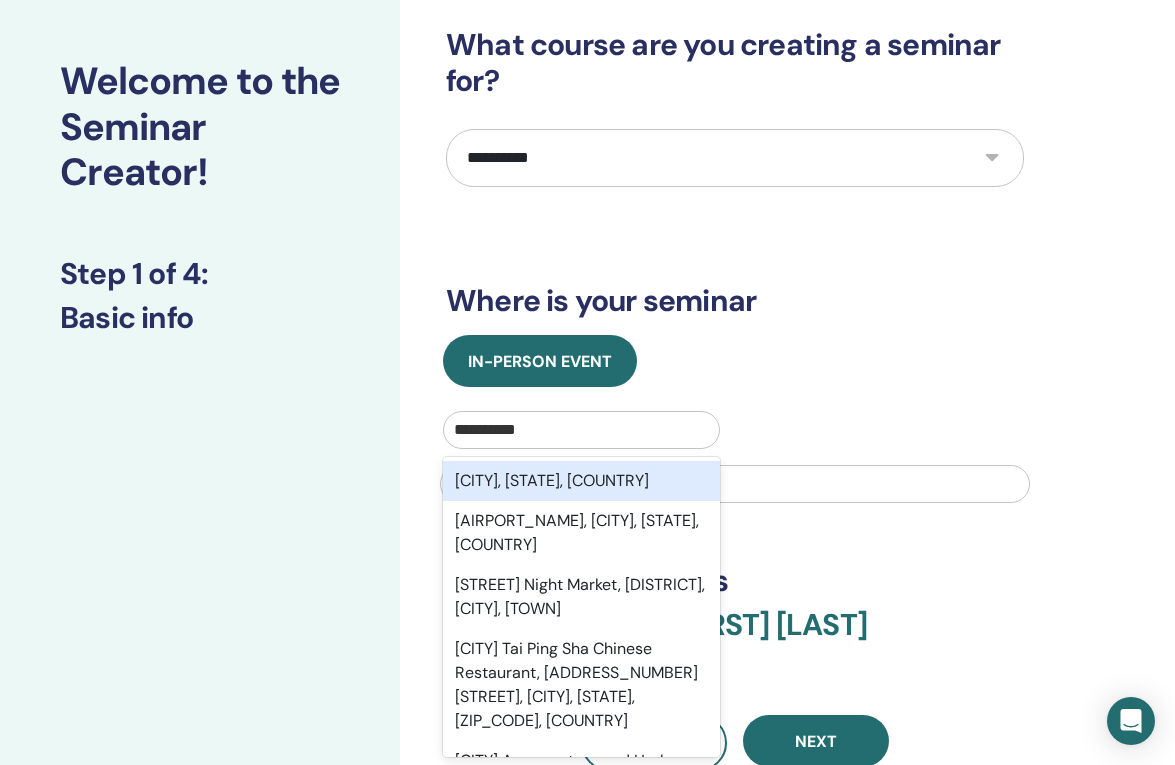 click on "Guangzhou, Guangdong, CHN" at bounding box center (581, 481) 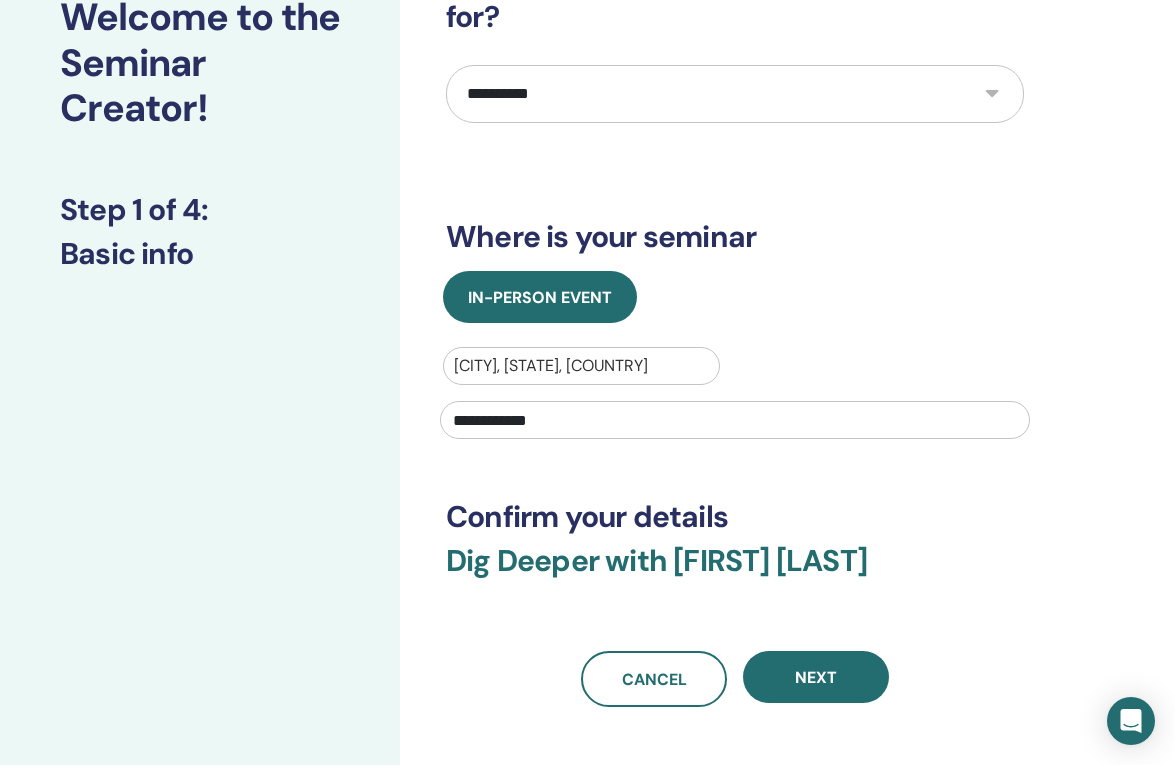 scroll, scrollTop: 150, scrollLeft: 0, axis: vertical 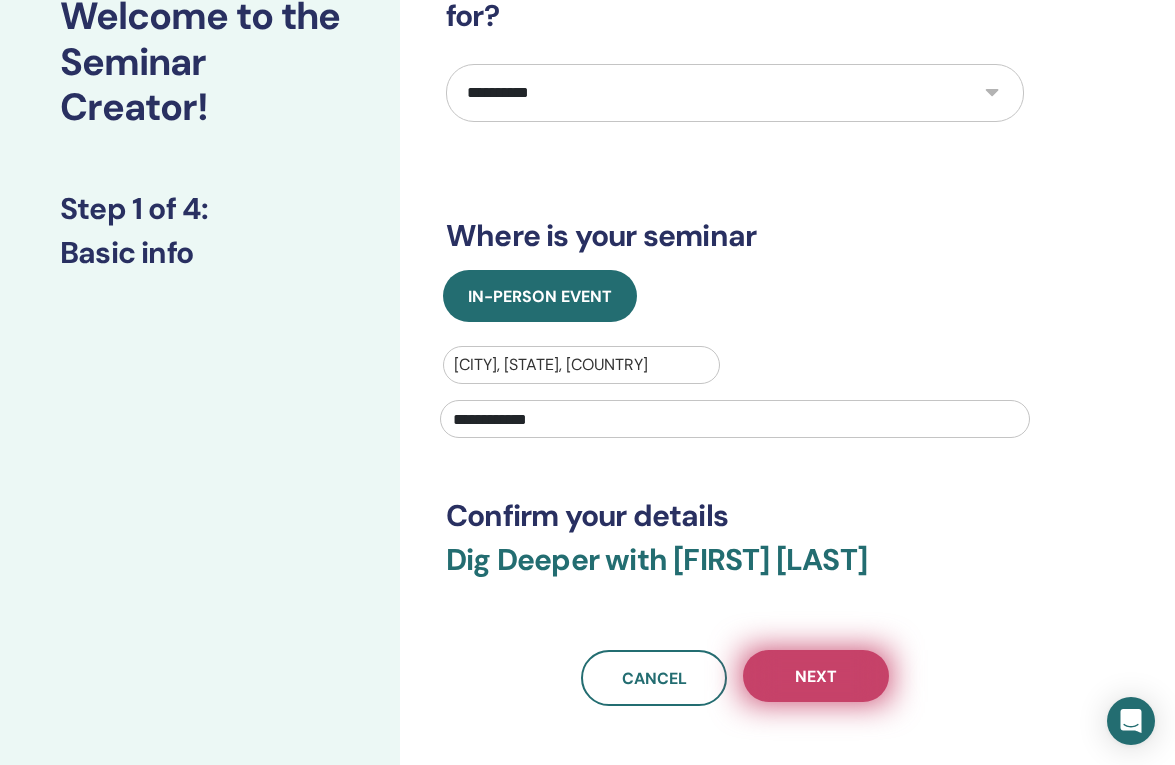 type on "**********" 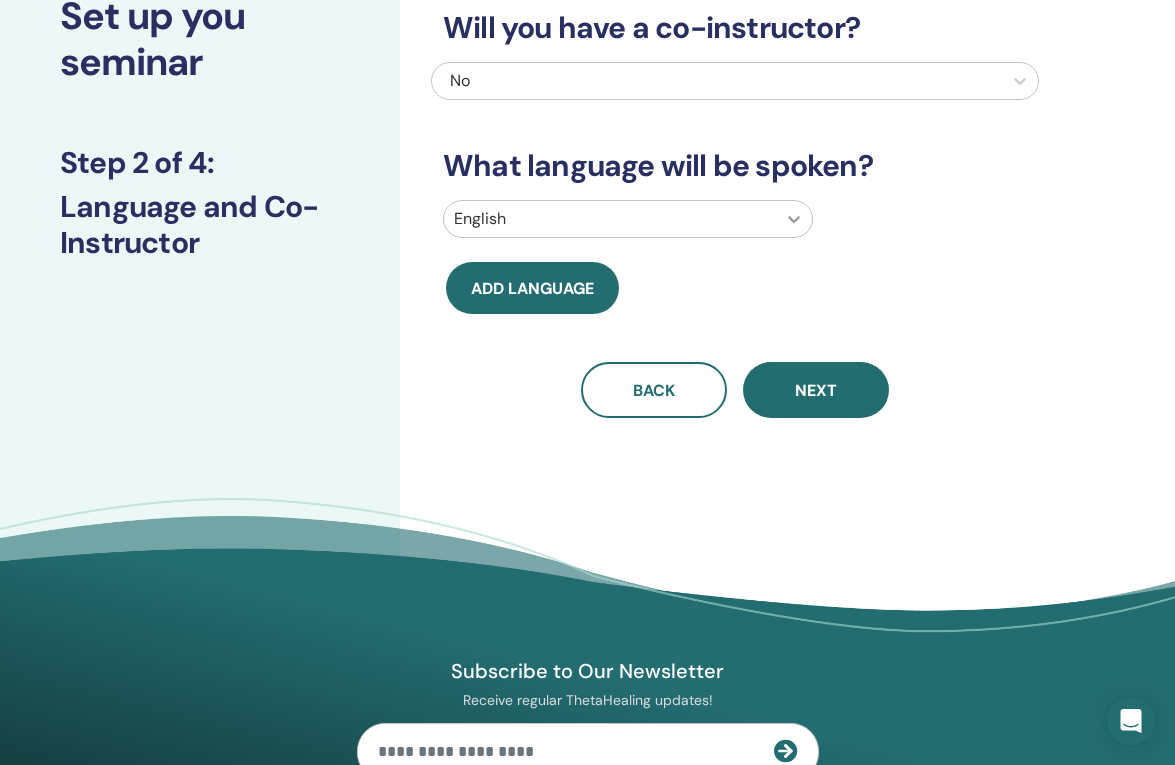 click 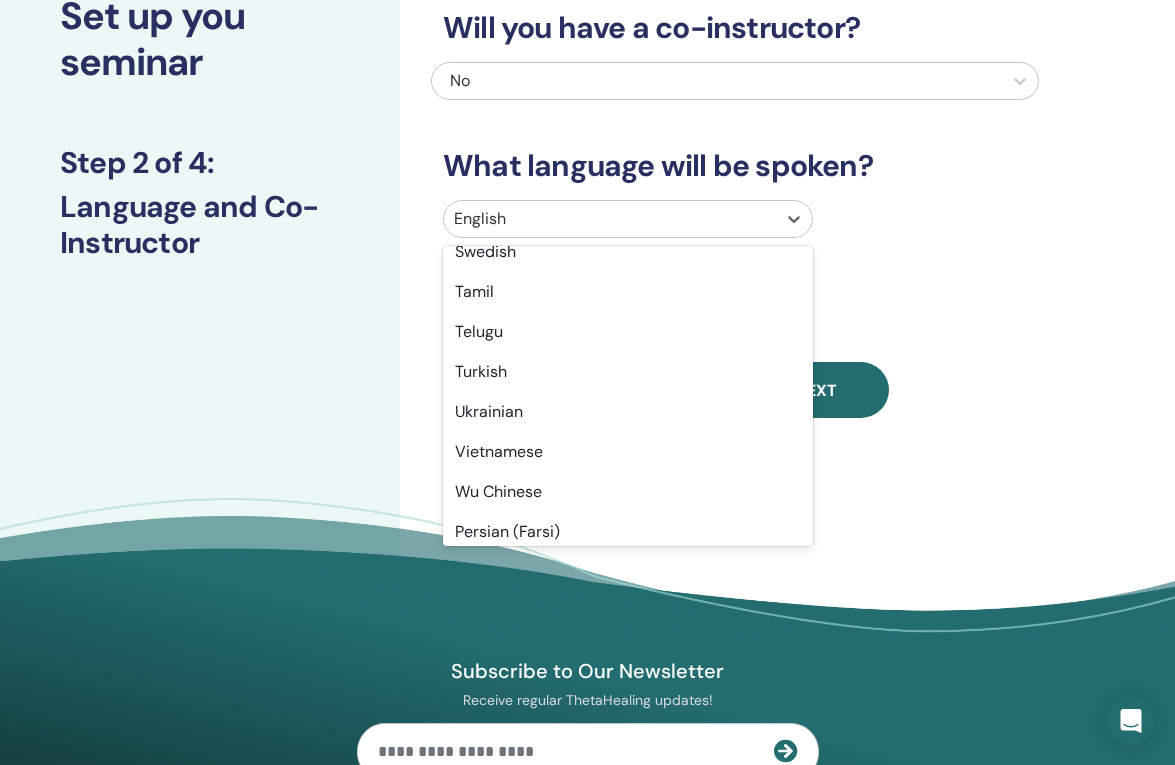 scroll, scrollTop: 1588, scrollLeft: 0, axis: vertical 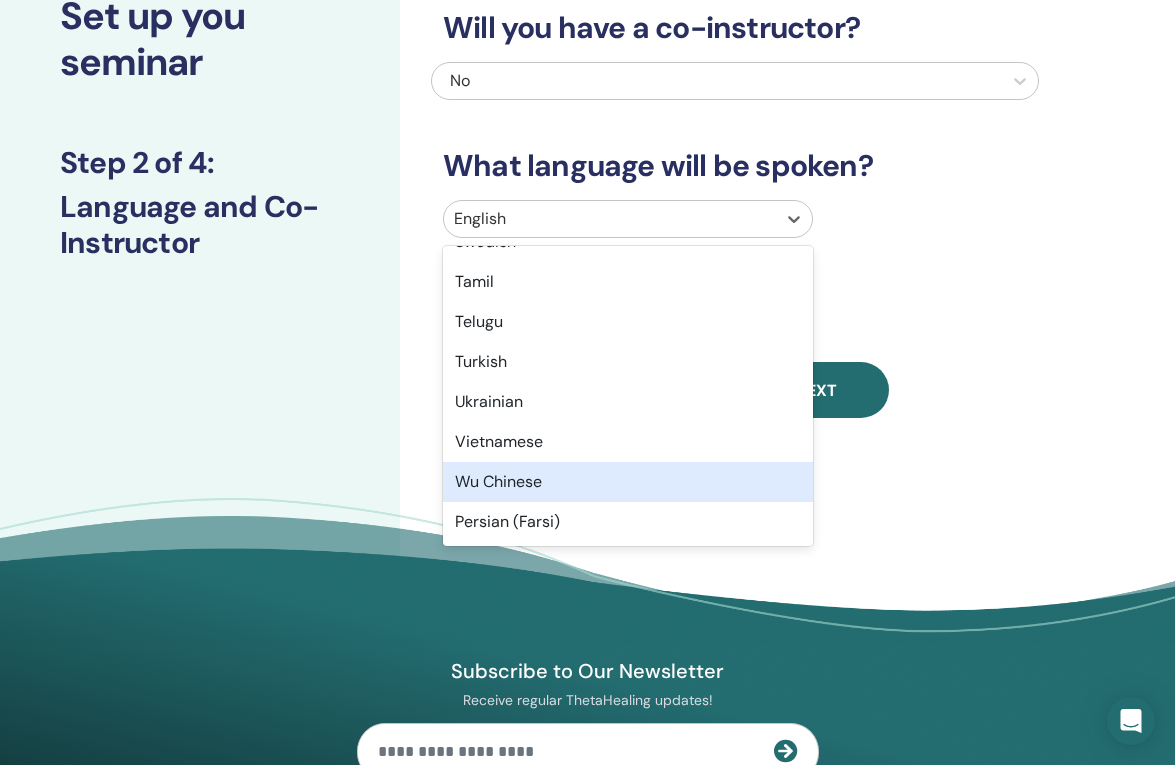 click on "Wu Chinese" at bounding box center [628, 482] 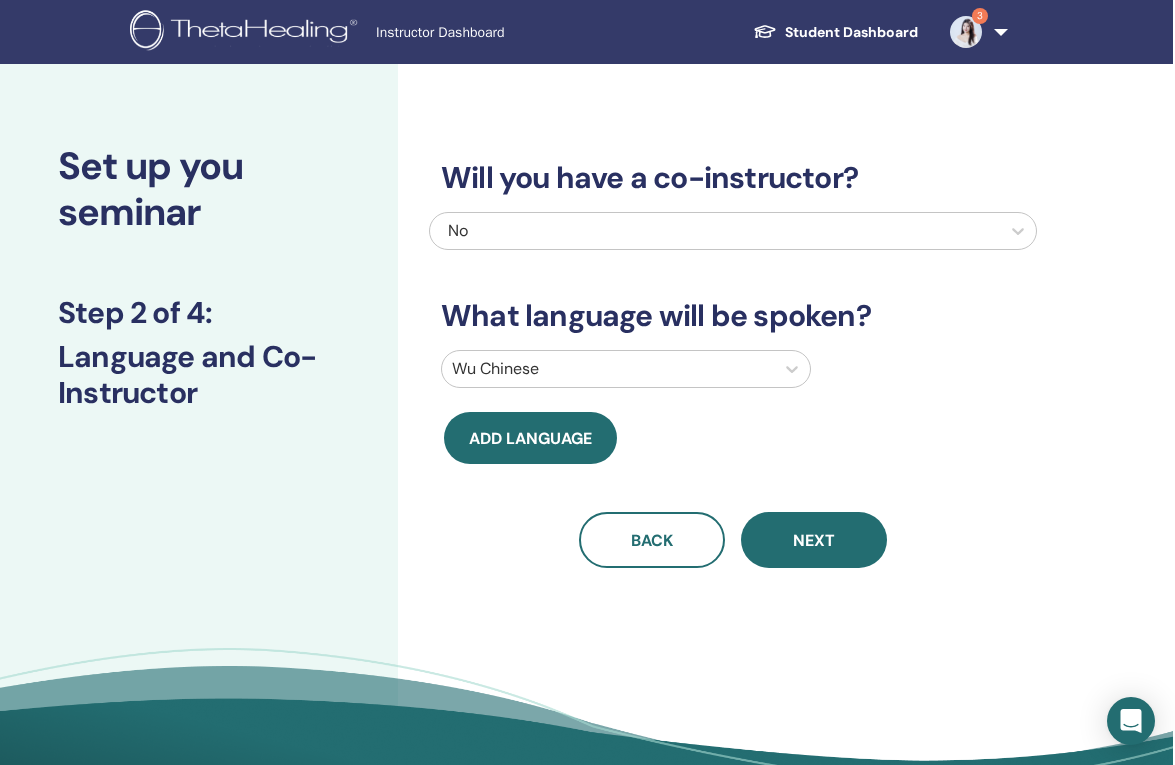 scroll, scrollTop: 0, scrollLeft: 6, axis: horizontal 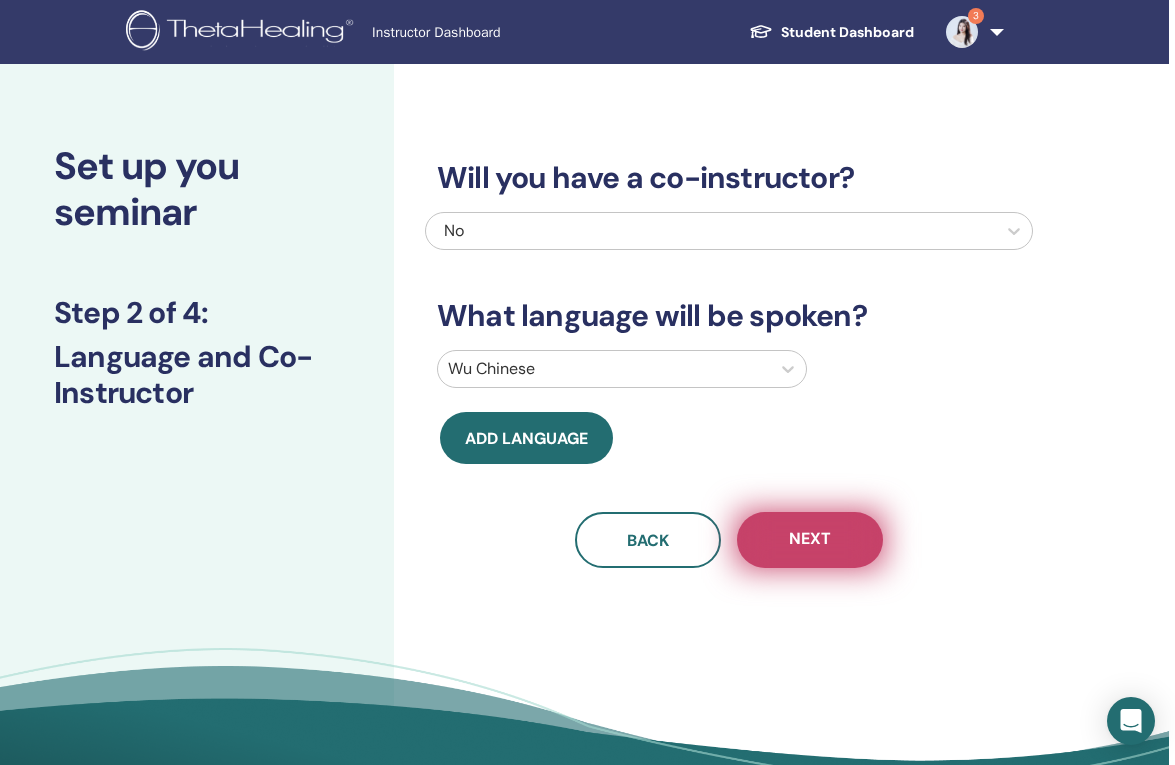 click on "Next" at bounding box center [810, 540] 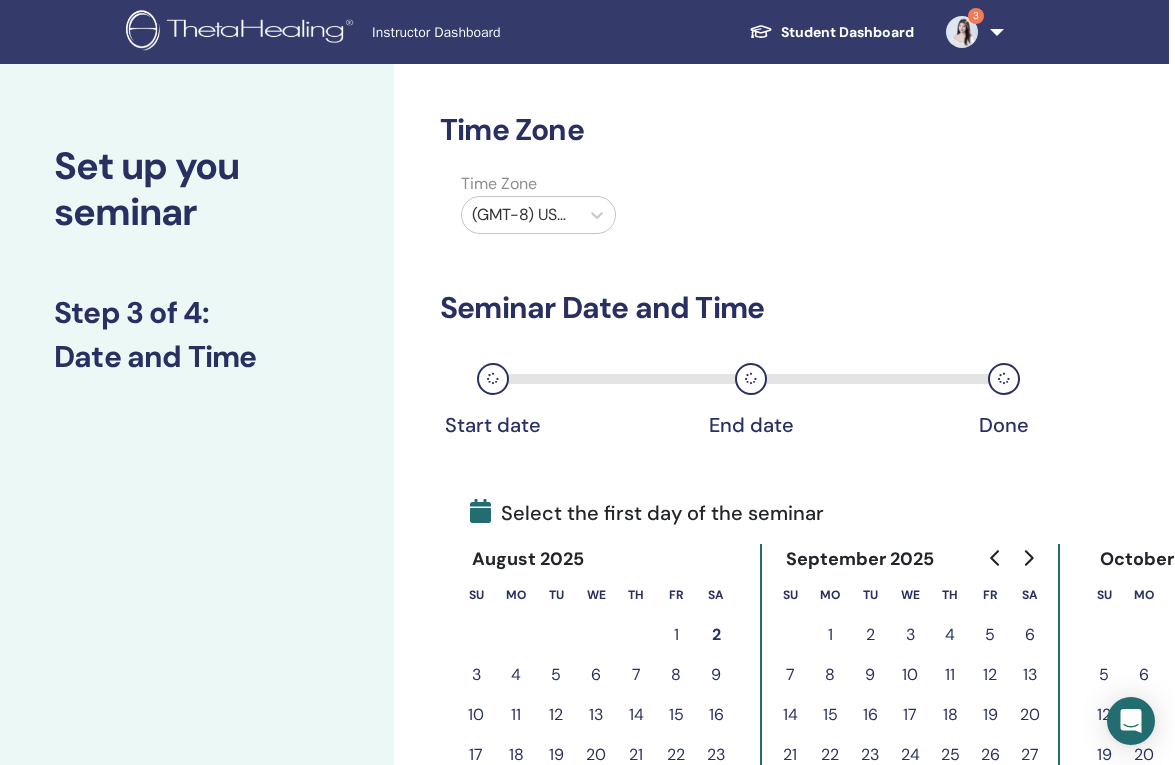 scroll, scrollTop: 256, scrollLeft: 6, axis: both 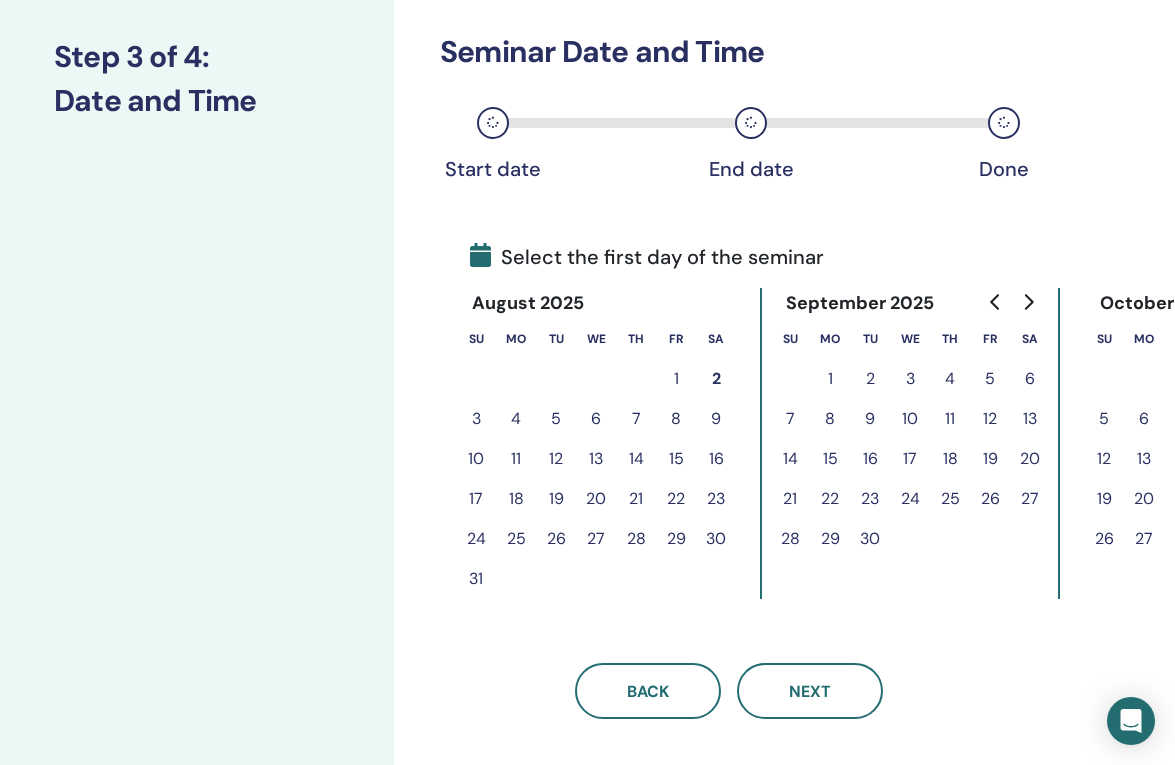 click on "1" at bounding box center [676, 379] 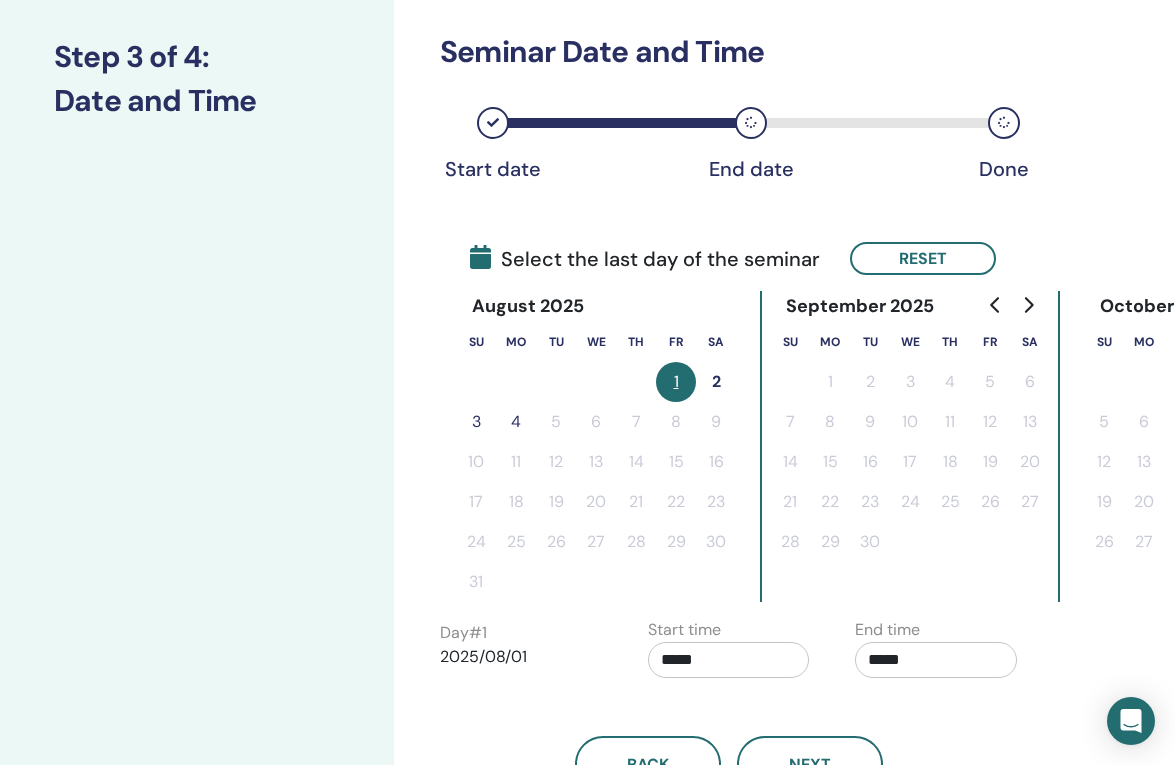 click on "4" at bounding box center [516, 422] 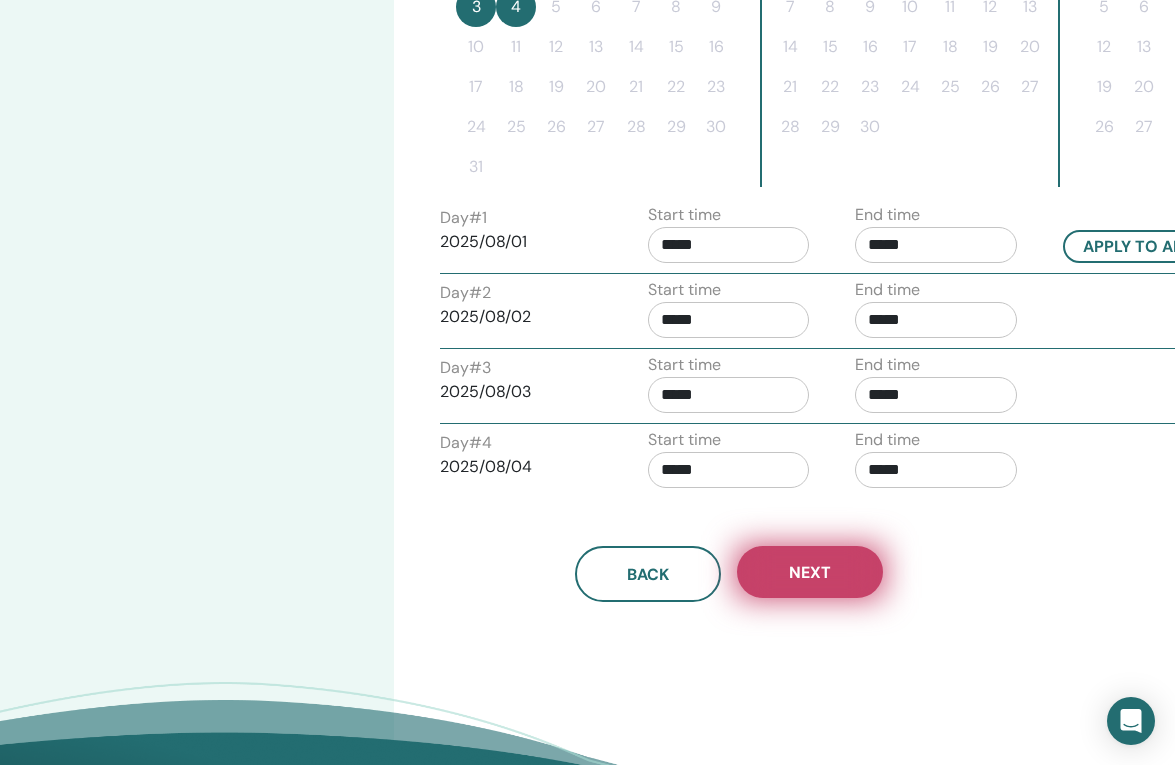 click on "Next" at bounding box center (810, 572) 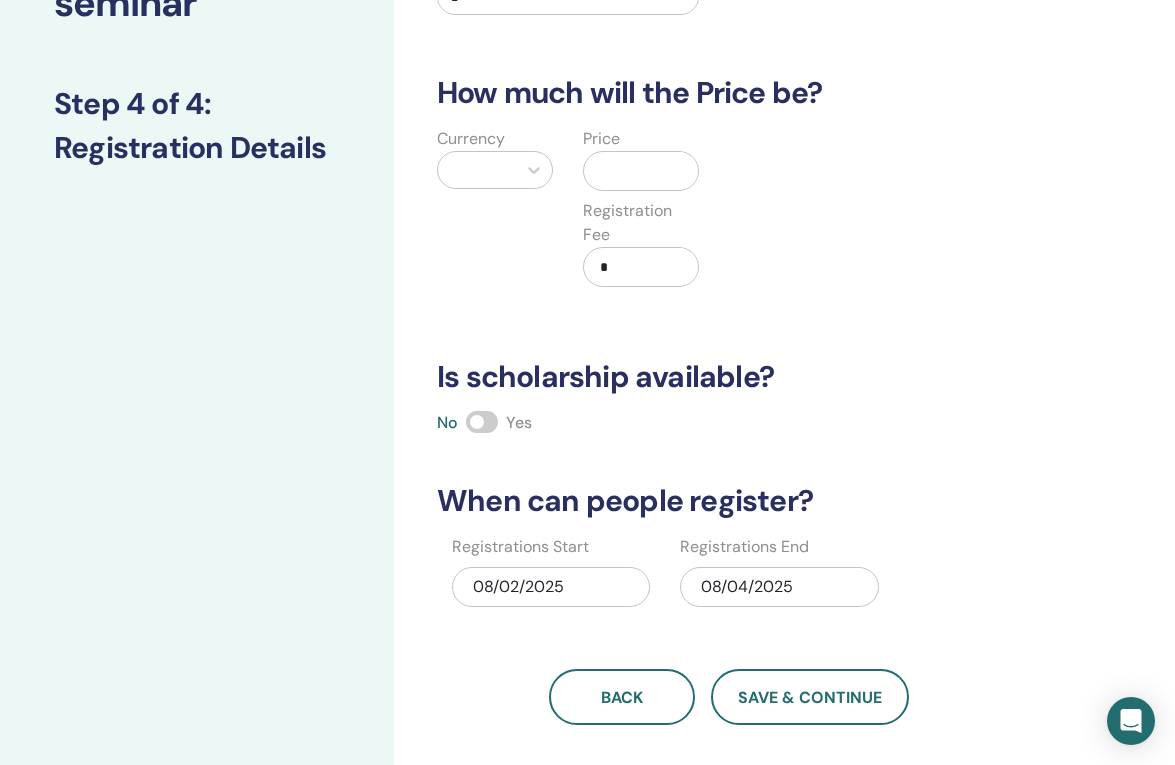 scroll, scrollTop: 210, scrollLeft: 6, axis: both 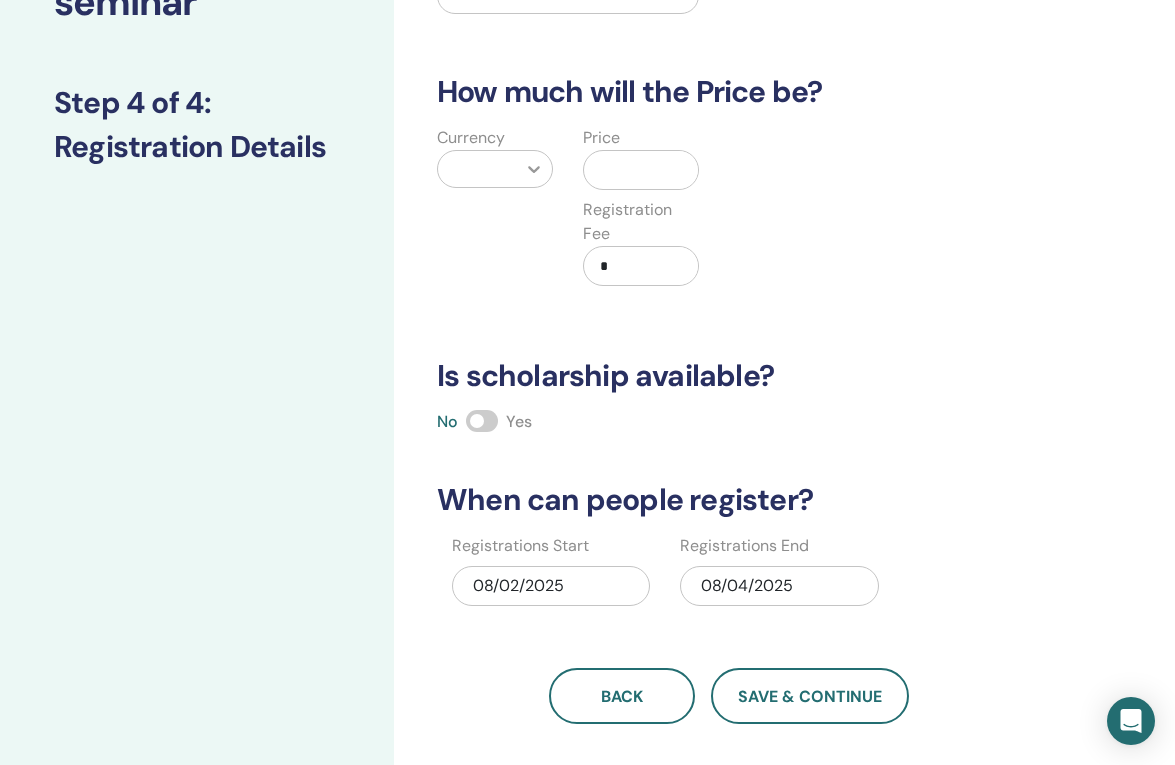click 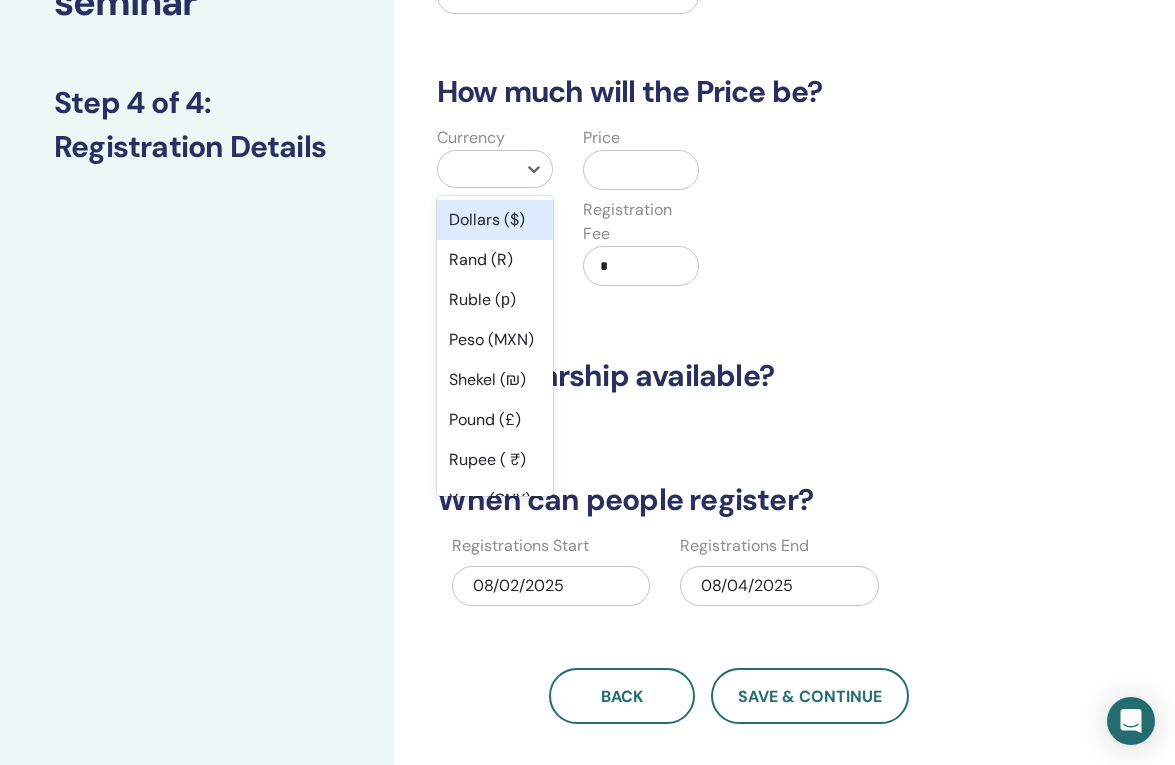 click on "Dollars ($)" at bounding box center (495, 220) 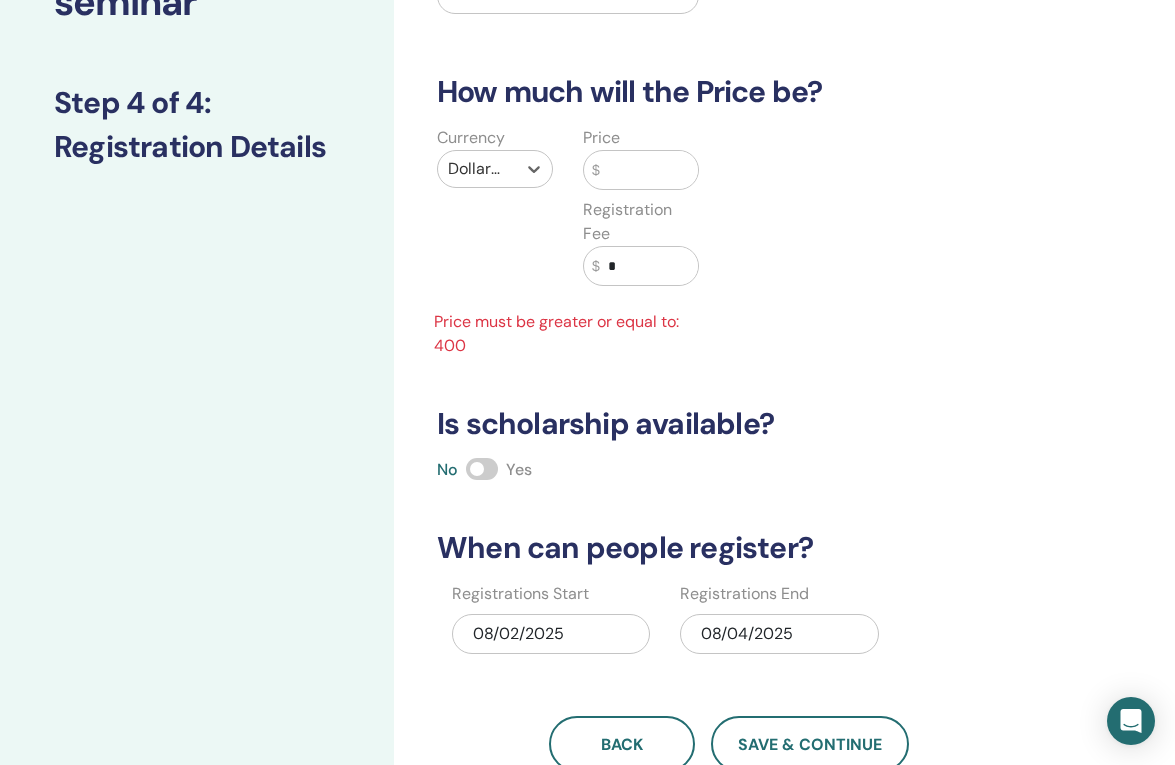 click at bounding box center [649, 170] 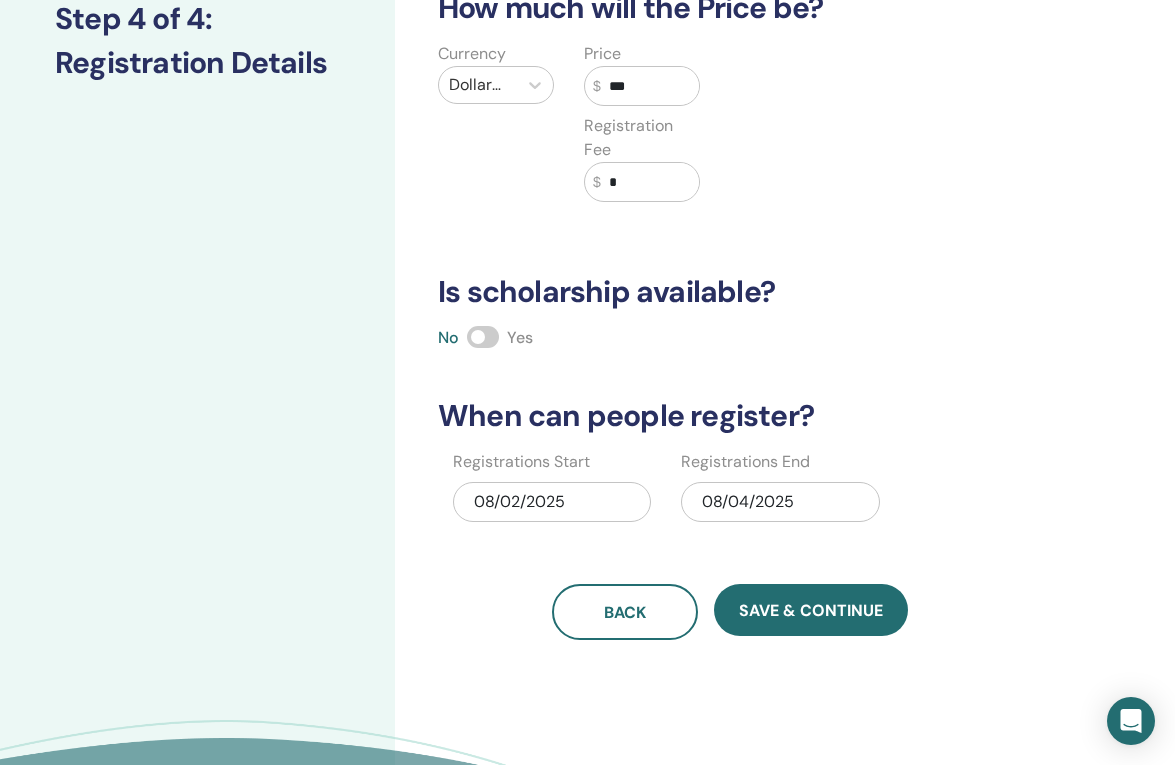 scroll, scrollTop: 295, scrollLeft: 4, axis: both 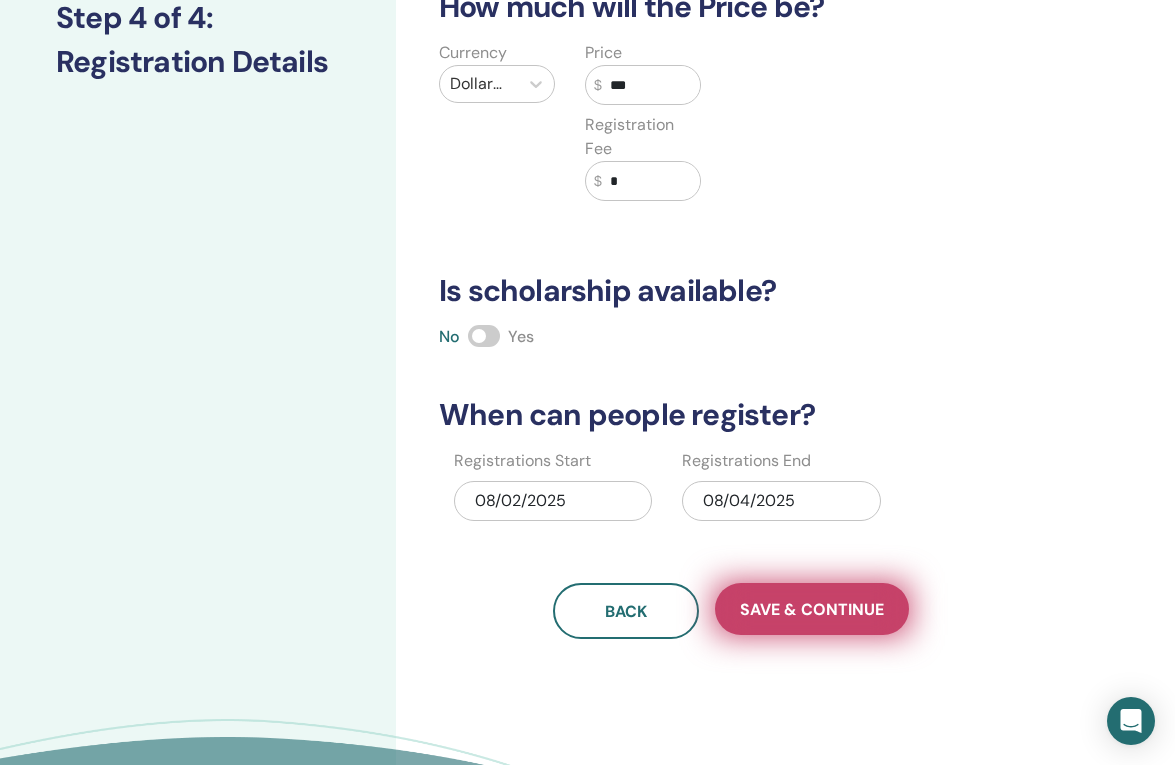 type on "***" 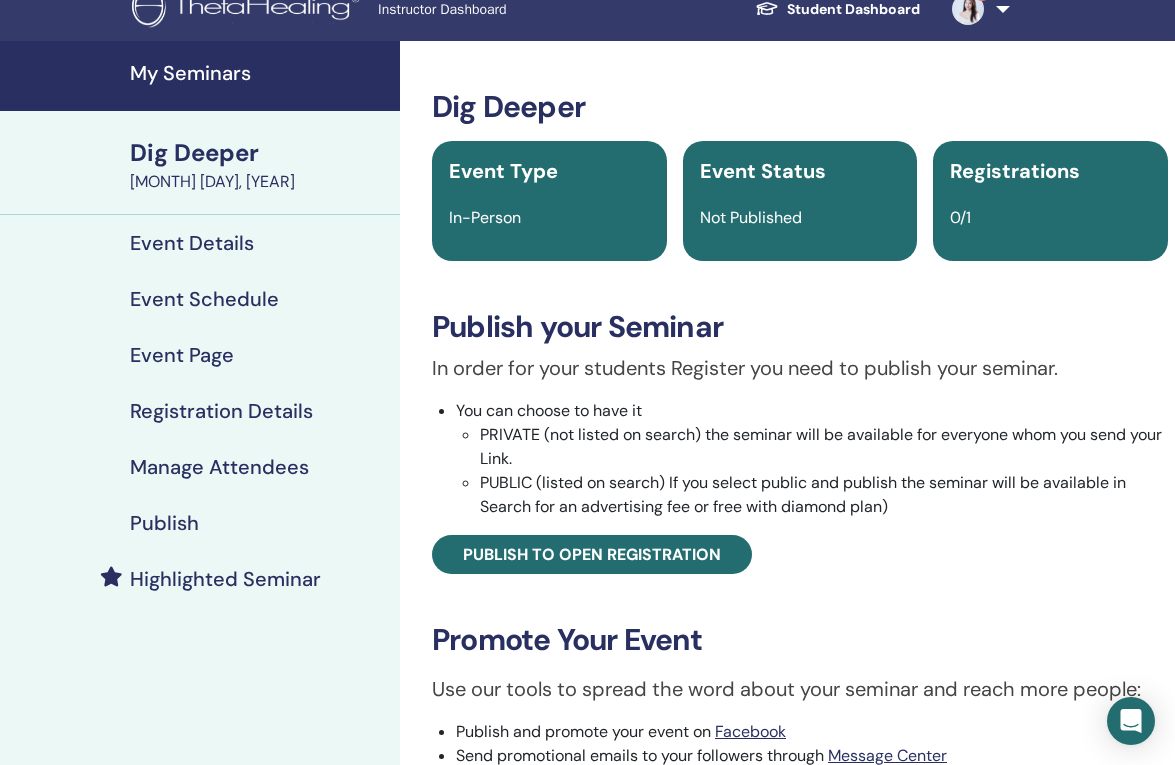 scroll, scrollTop: 18, scrollLeft: 0, axis: vertical 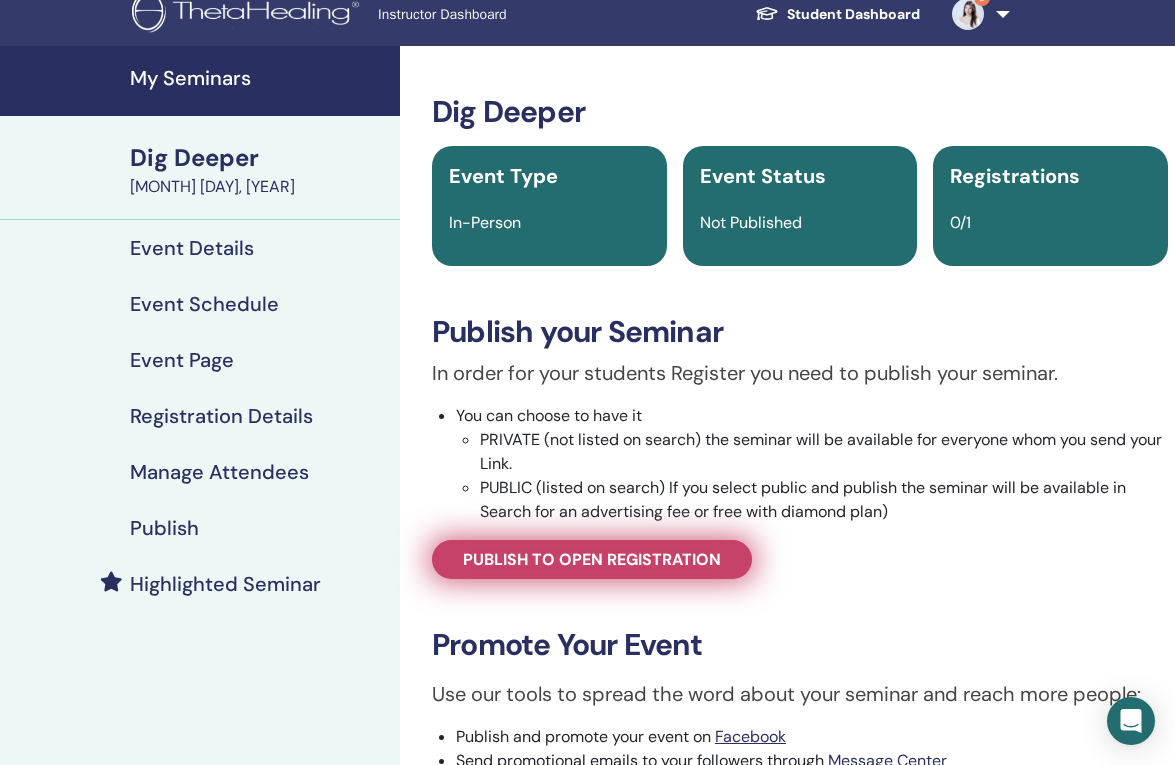 click on "Publish to open registration" at bounding box center (592, 559) 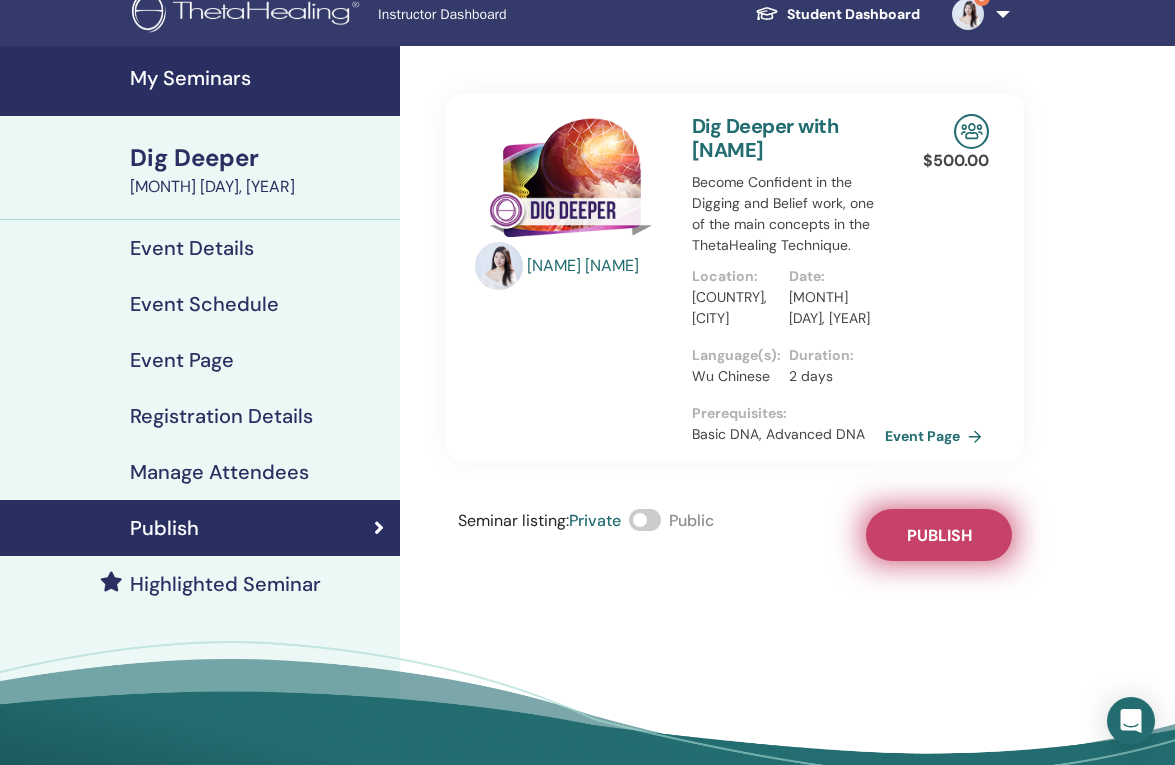 click on "Publish" at bounding box center [939, 535] 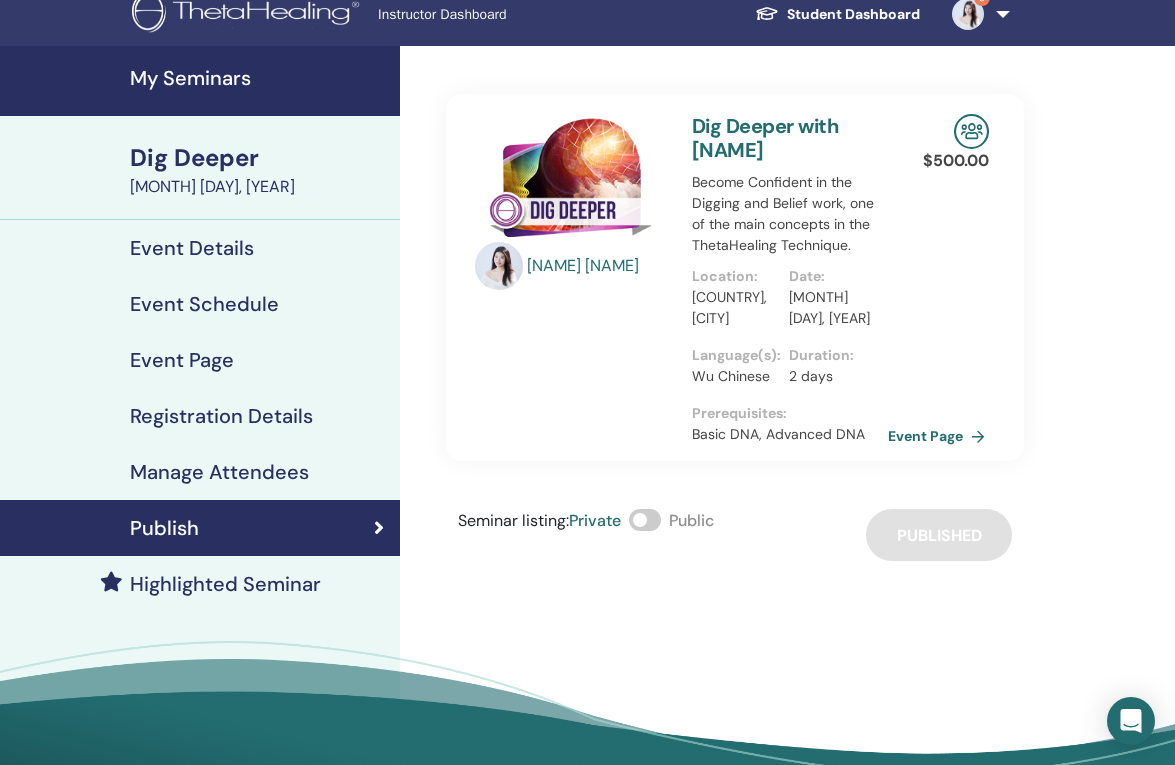 click on "Event Page" at bounding box center [940, 436] 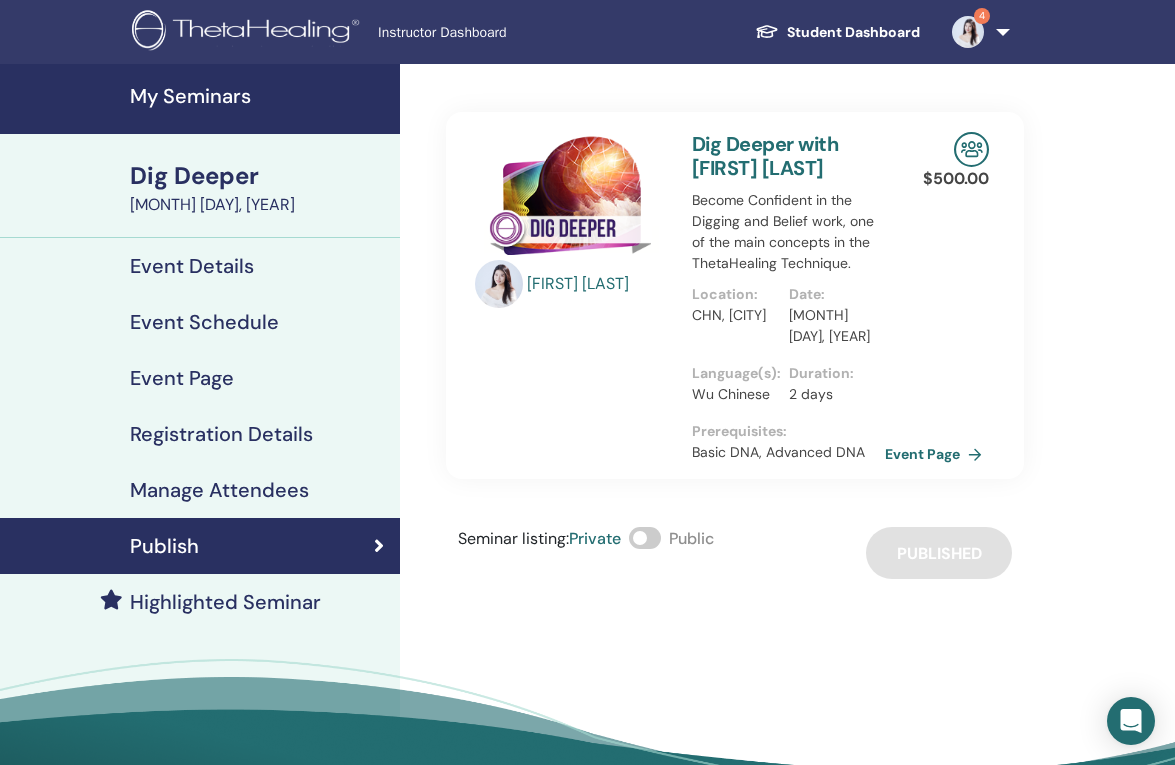 scroll, scrollTop: 0, scrollLeft: 0, axis: both 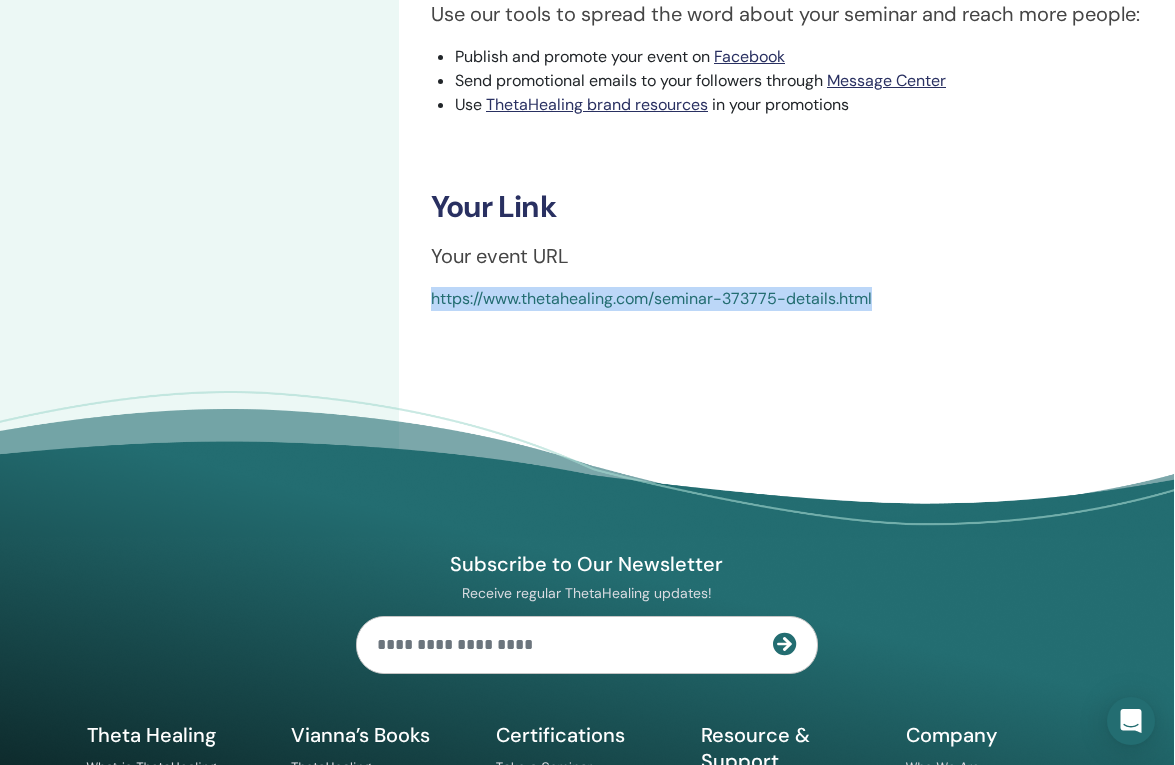 drag, startPoint x: 422, startPoint y: 296, endPoint x: 885, endPoint y: 330, distance: 464.2467 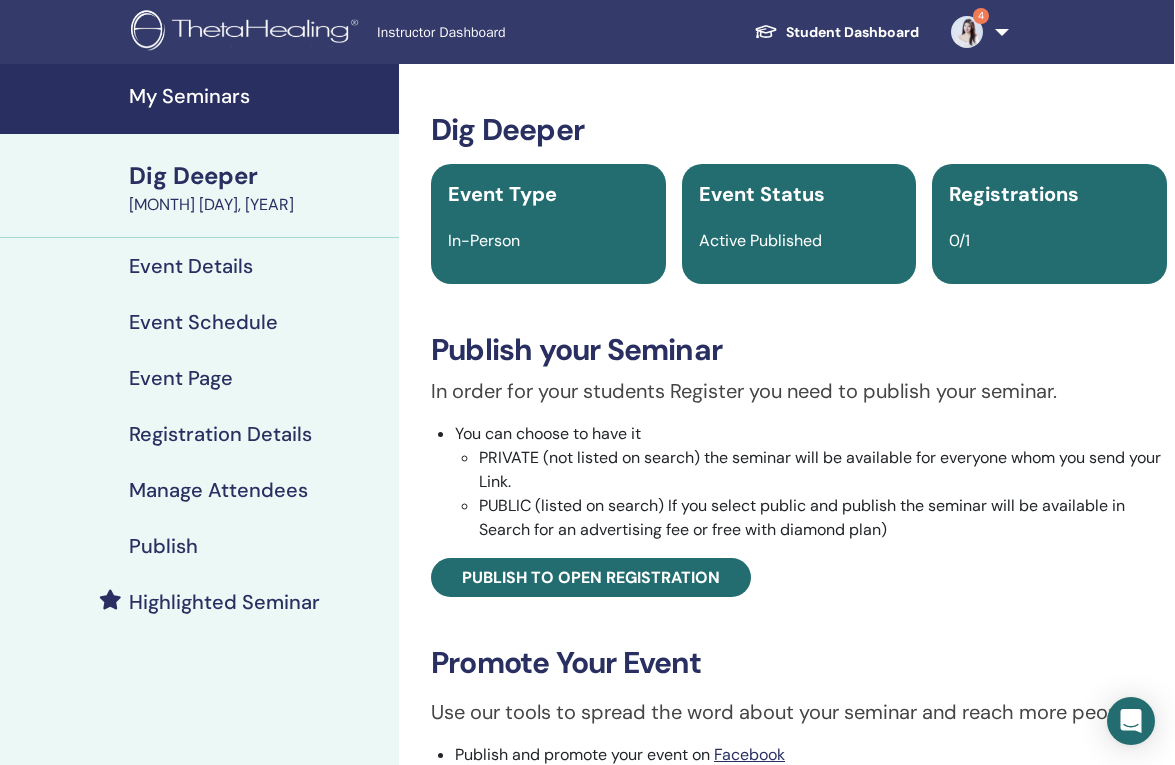 scroll, scrollTop: 0, scrollLeft: 1, axis: horizontal 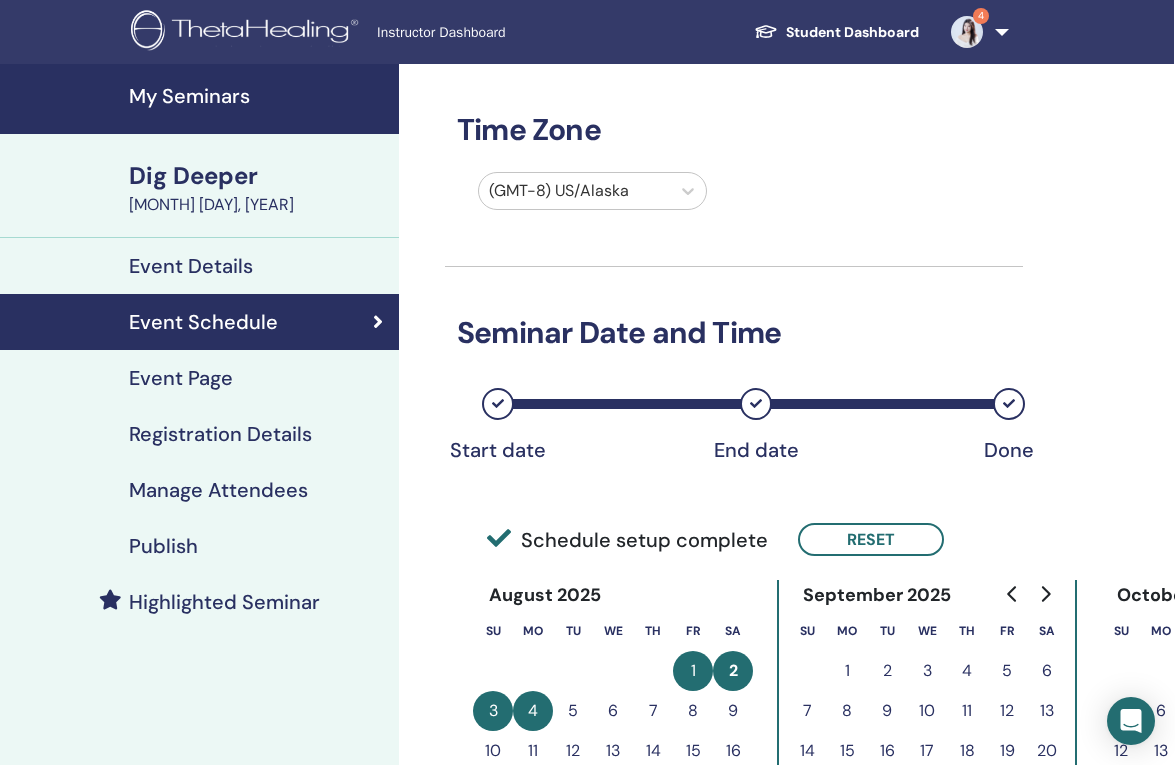 click on "Event Page" at bounding box center [181, 378] 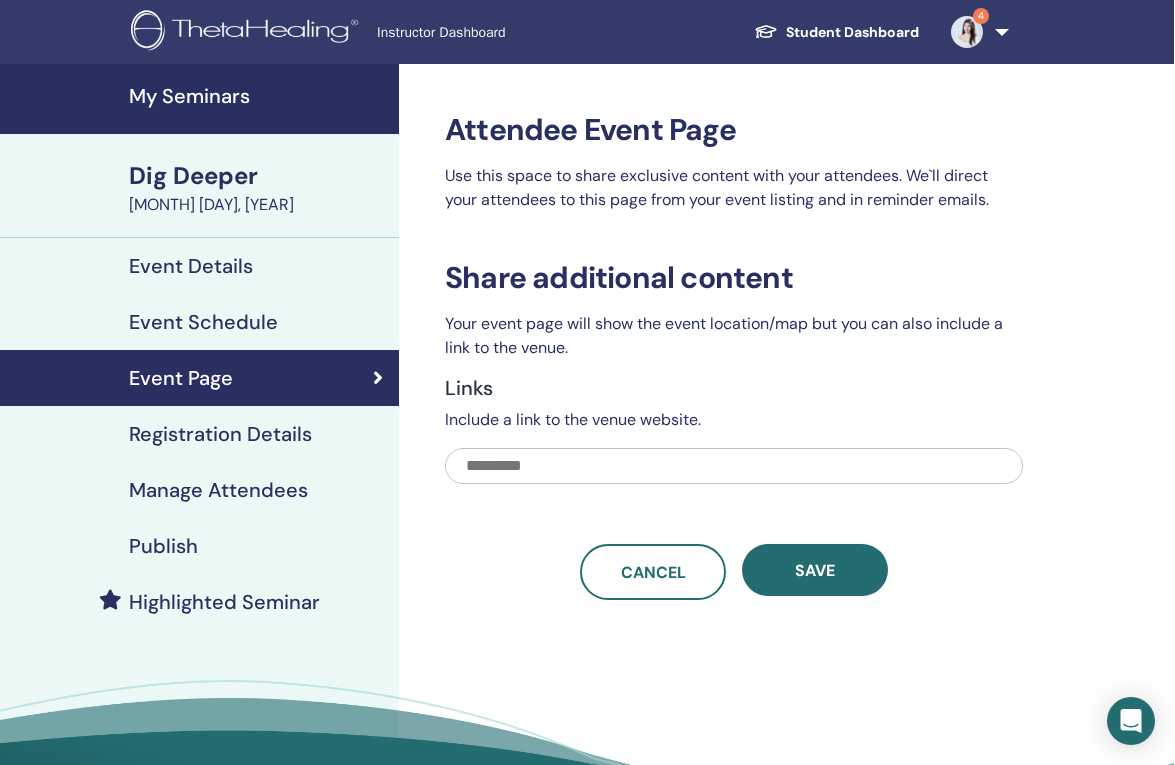 click on "Registration Details" at bounding box center (199, 434) 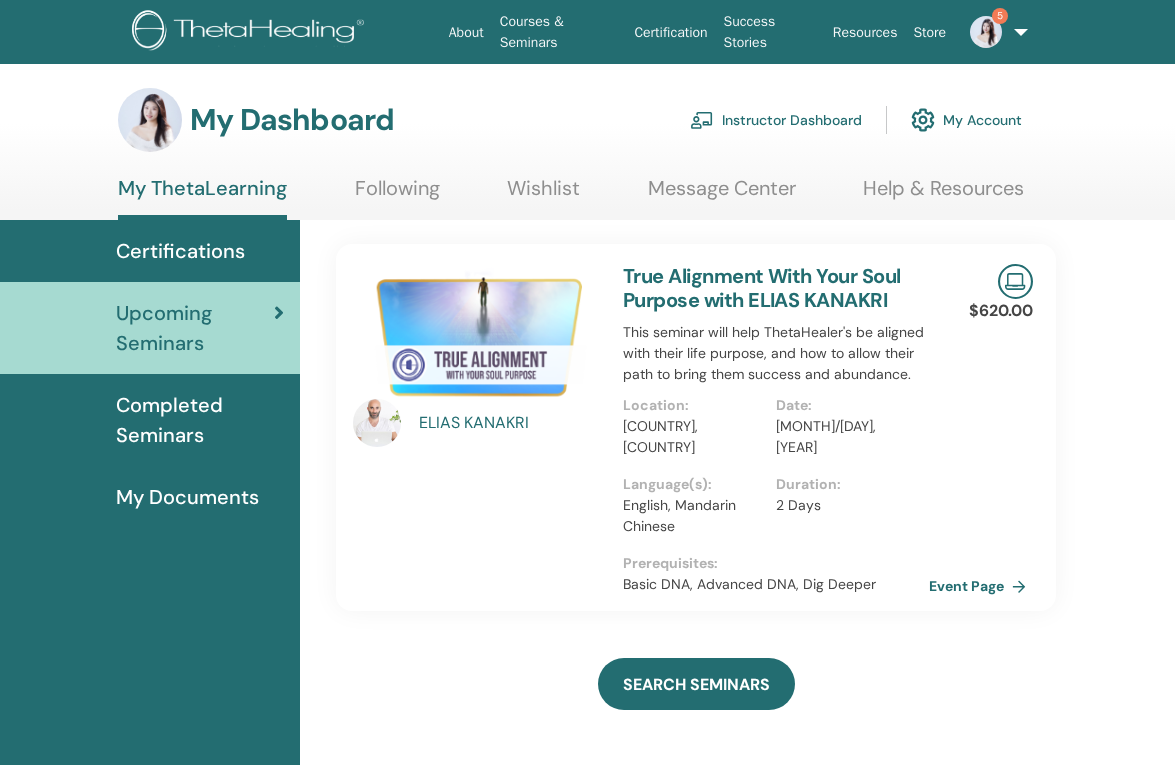 scroll, scrollTop: 0, scrollLeft: 0, axis: both 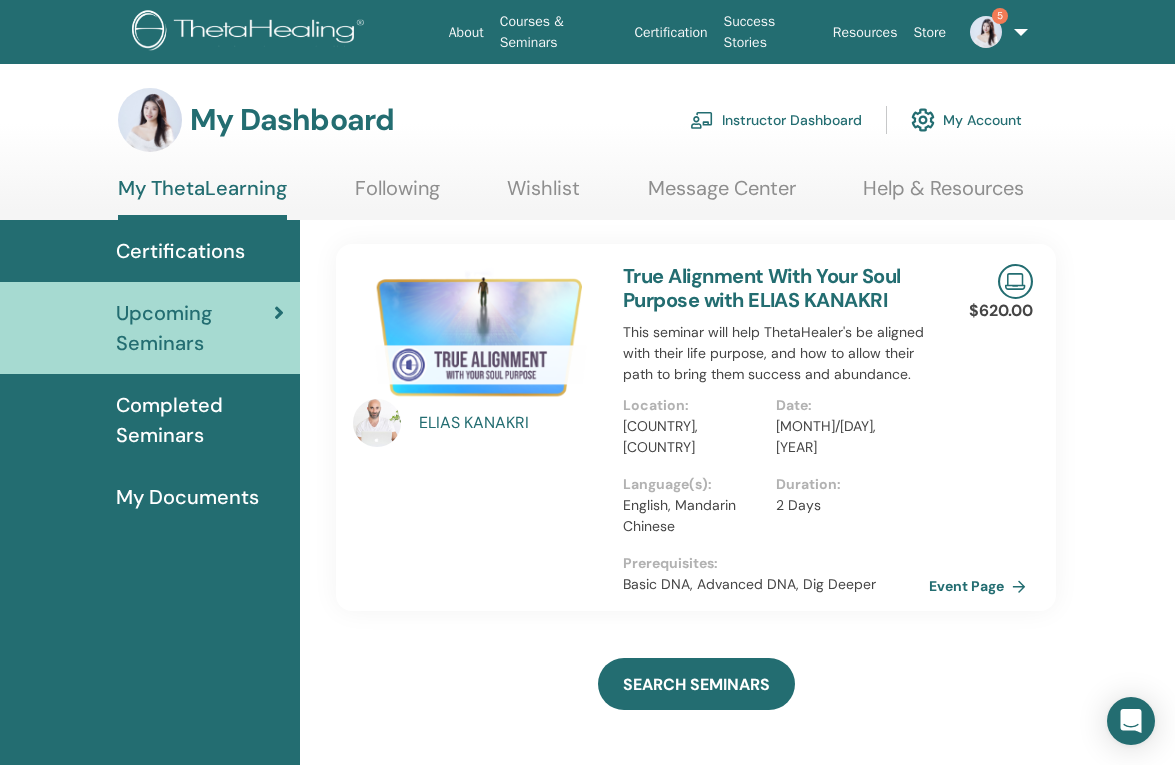 click on "Instructor Dashboard" at bounding box center (776, 120) 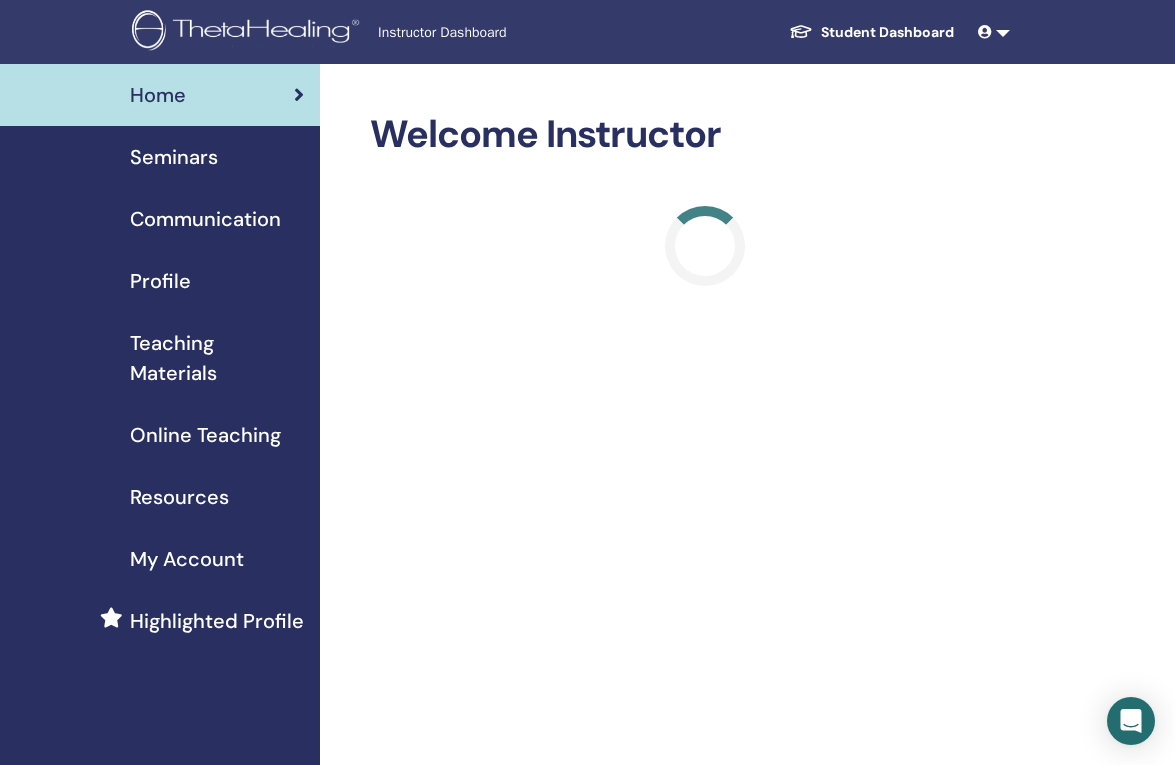 scroll, scrollTop: 0, scrollLeft: 0, axis: both 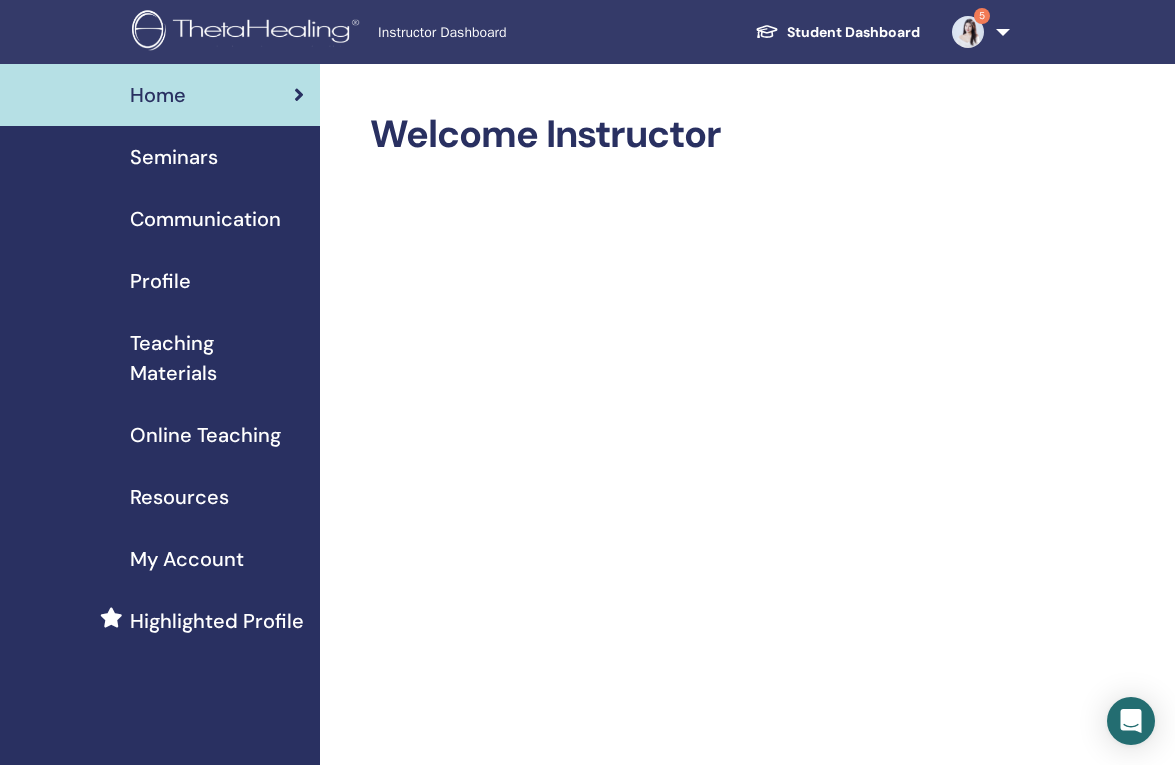 click on "Seminars" at bounding box center [160, 157] 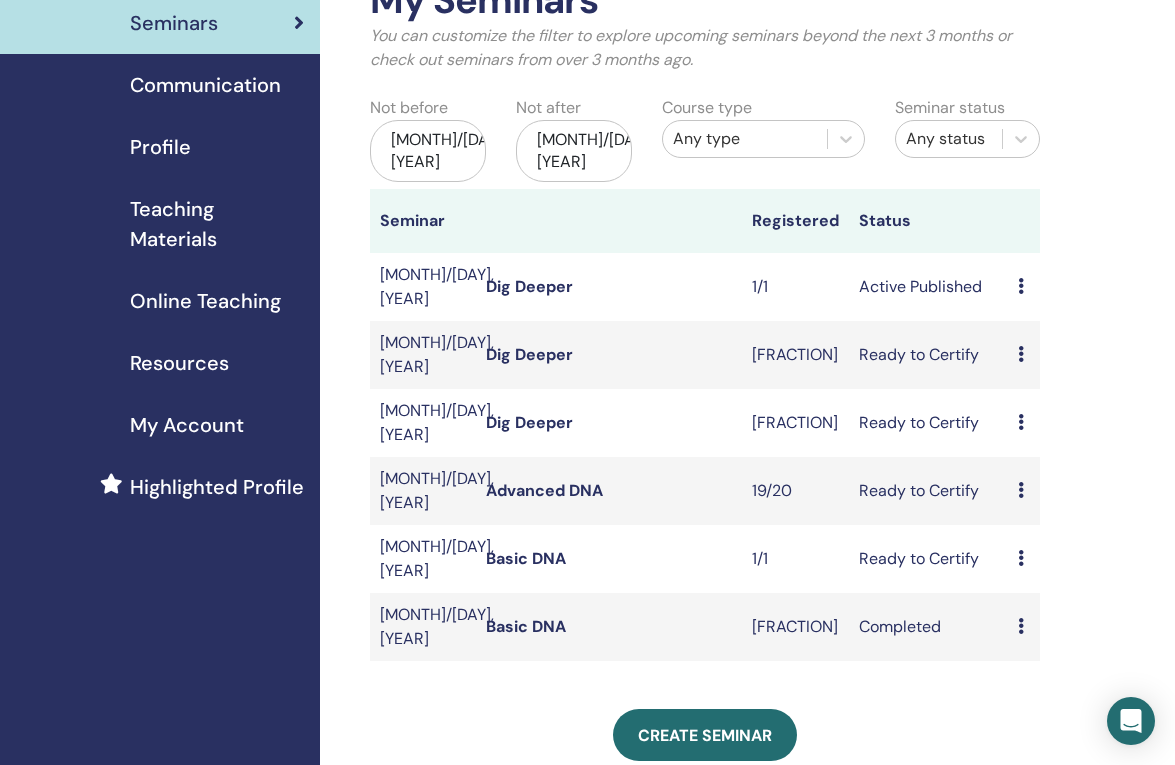 scroll, scrollTop: 133, scrollLeft: 0, axis: vertical 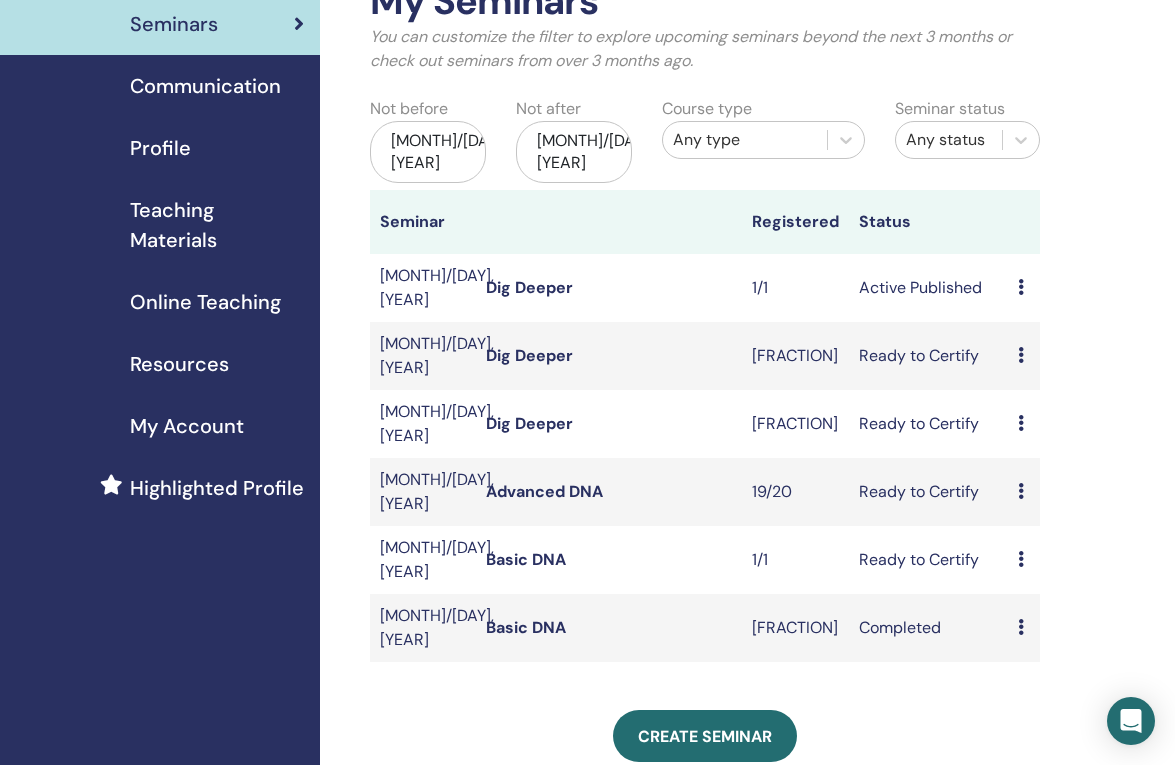 click on "Preview Edit Attendees Cancel" at bounding box center [1024, 288] 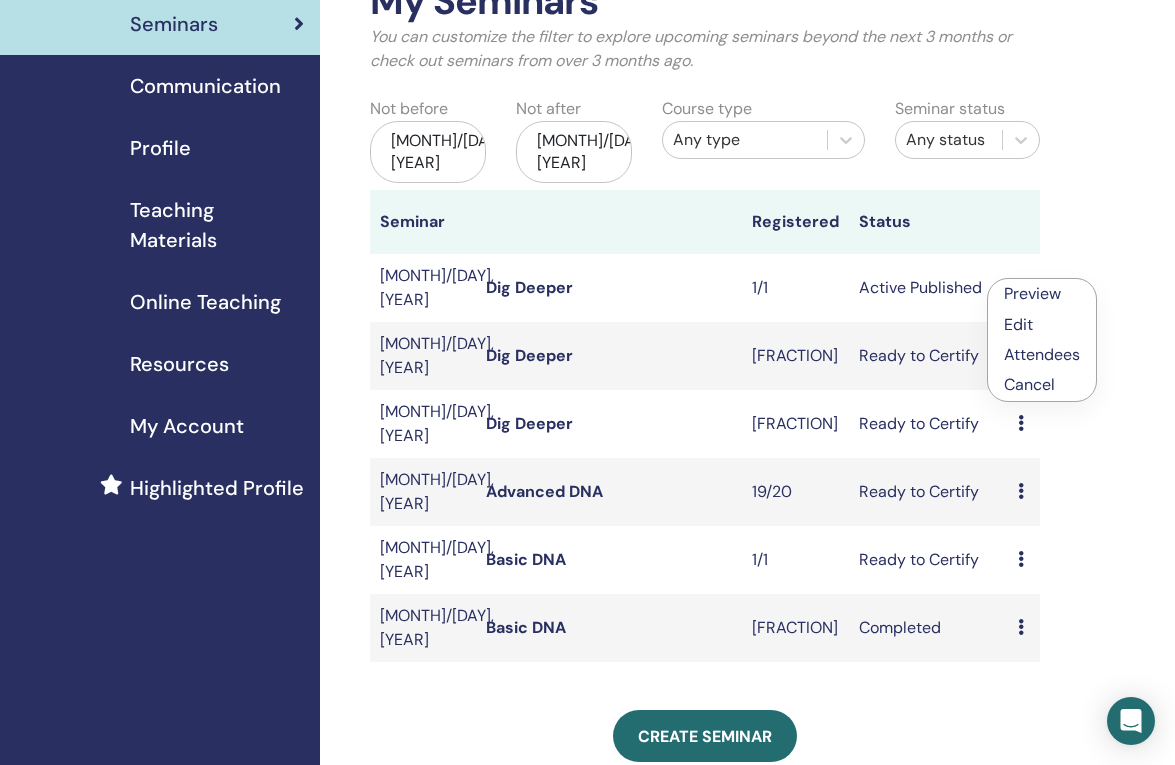 click on "Dig Deeper" at bounding box center [529, 287] 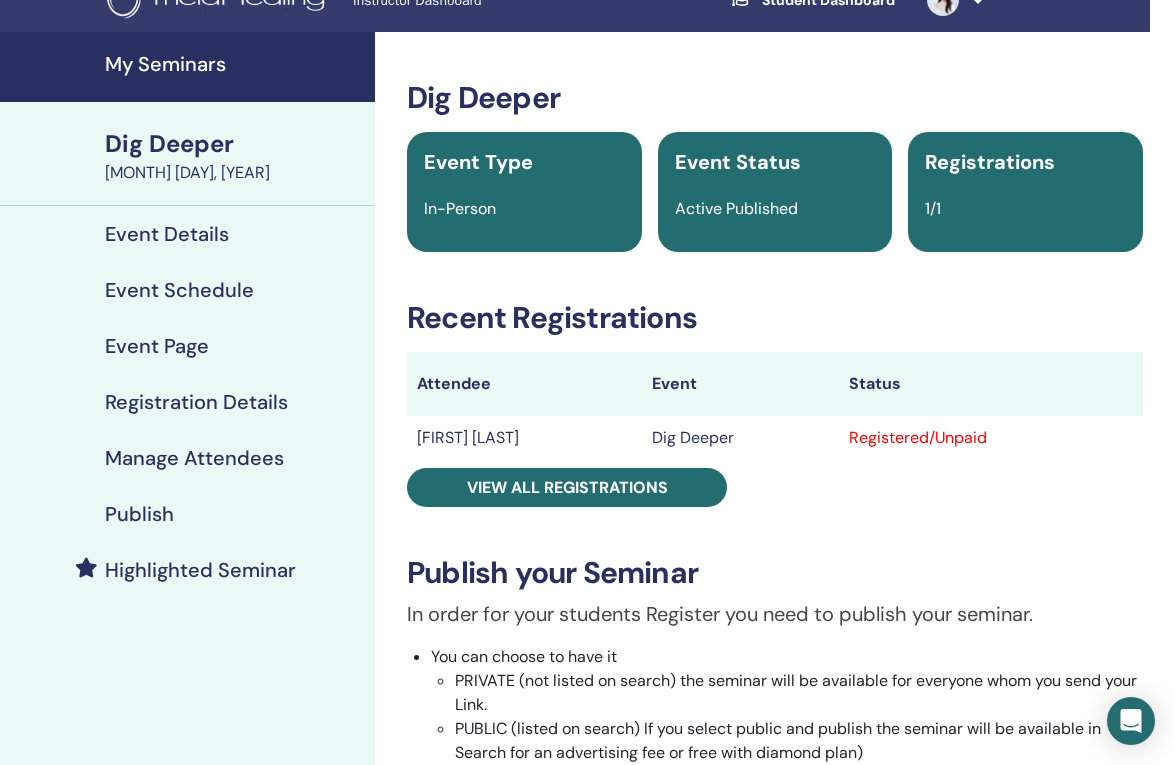 scroll, scrollTop: 32, scrollLeft: 25, axis: both 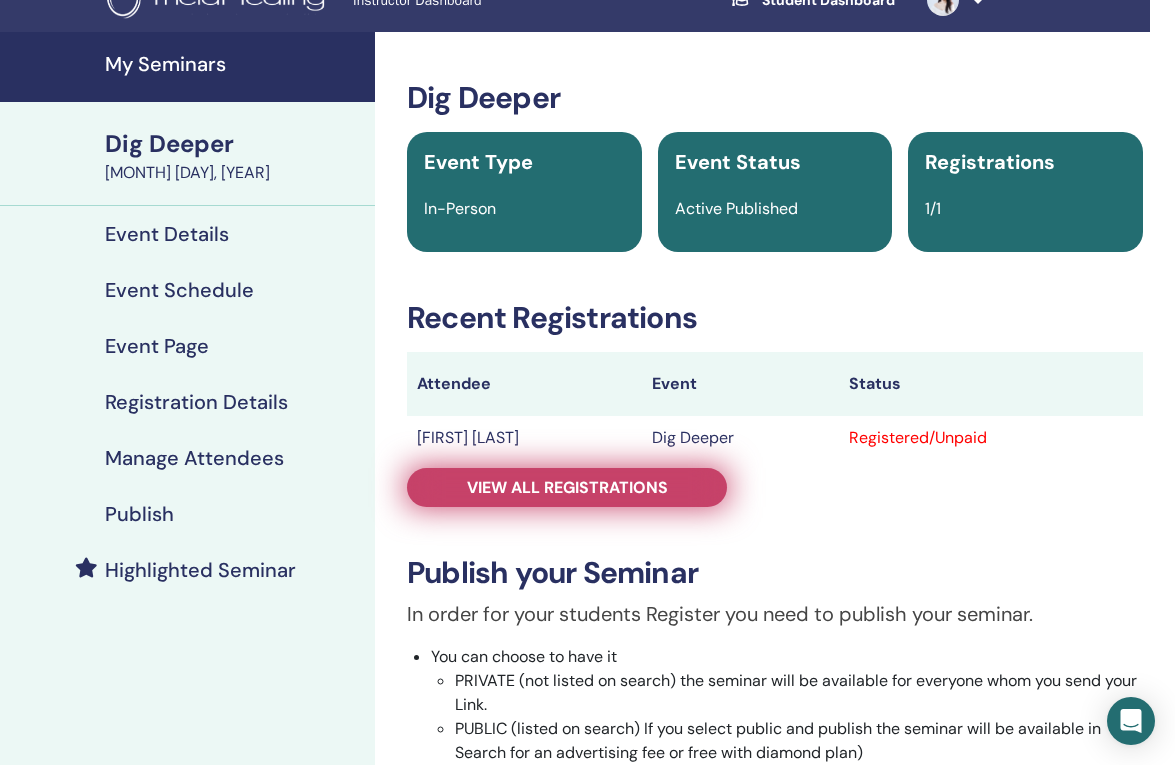 click on "View all registrations" at bounding box center [567, 487] 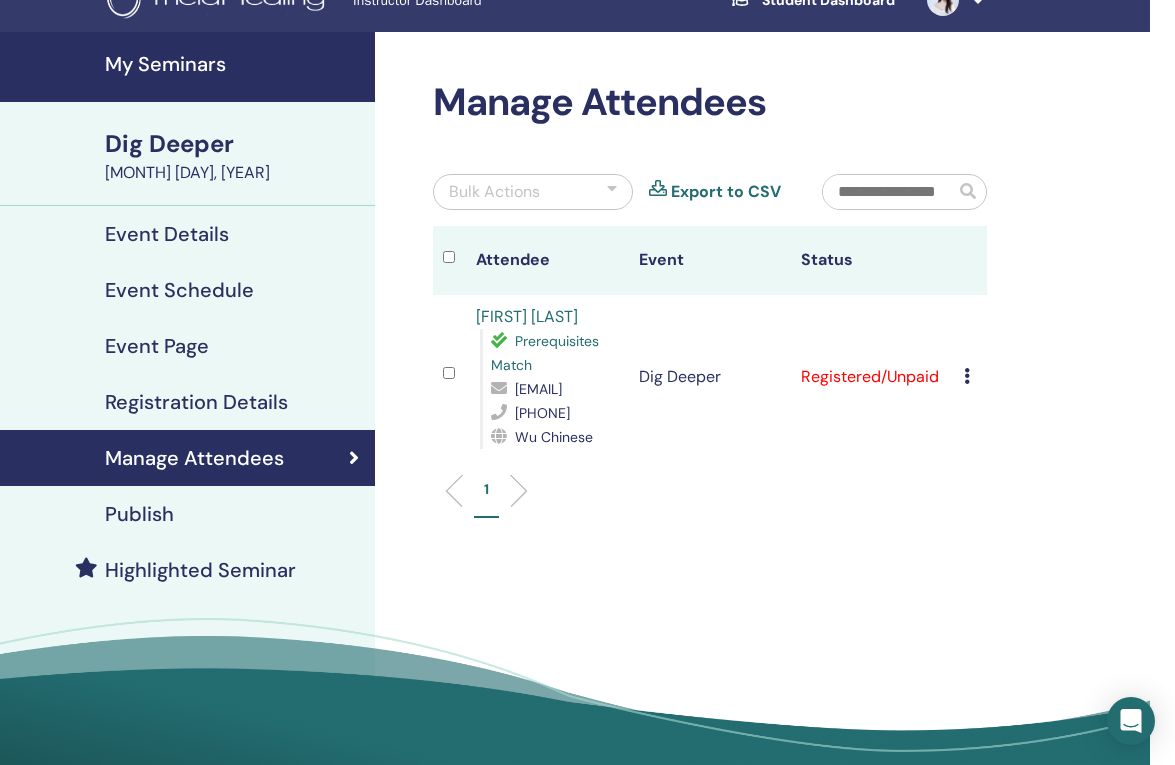 click at bounding box center [967, 376] 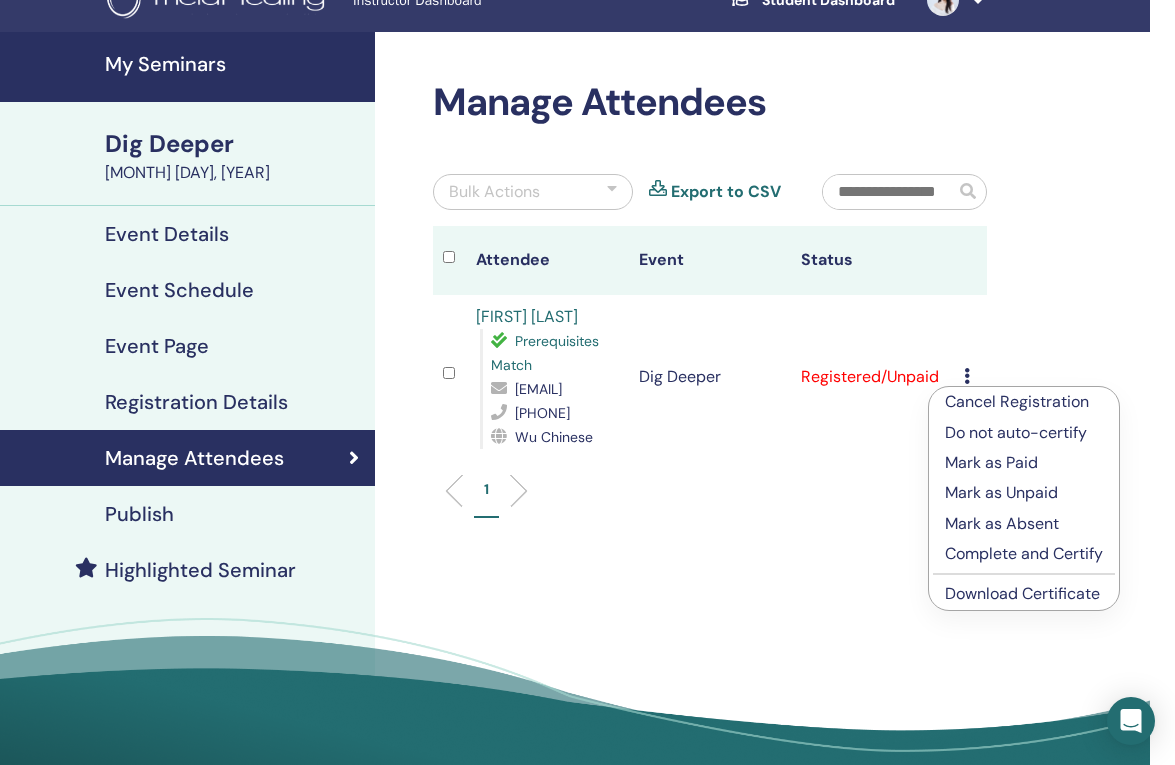 click on "Complete and Certify" at bounding box center [1024, 554] 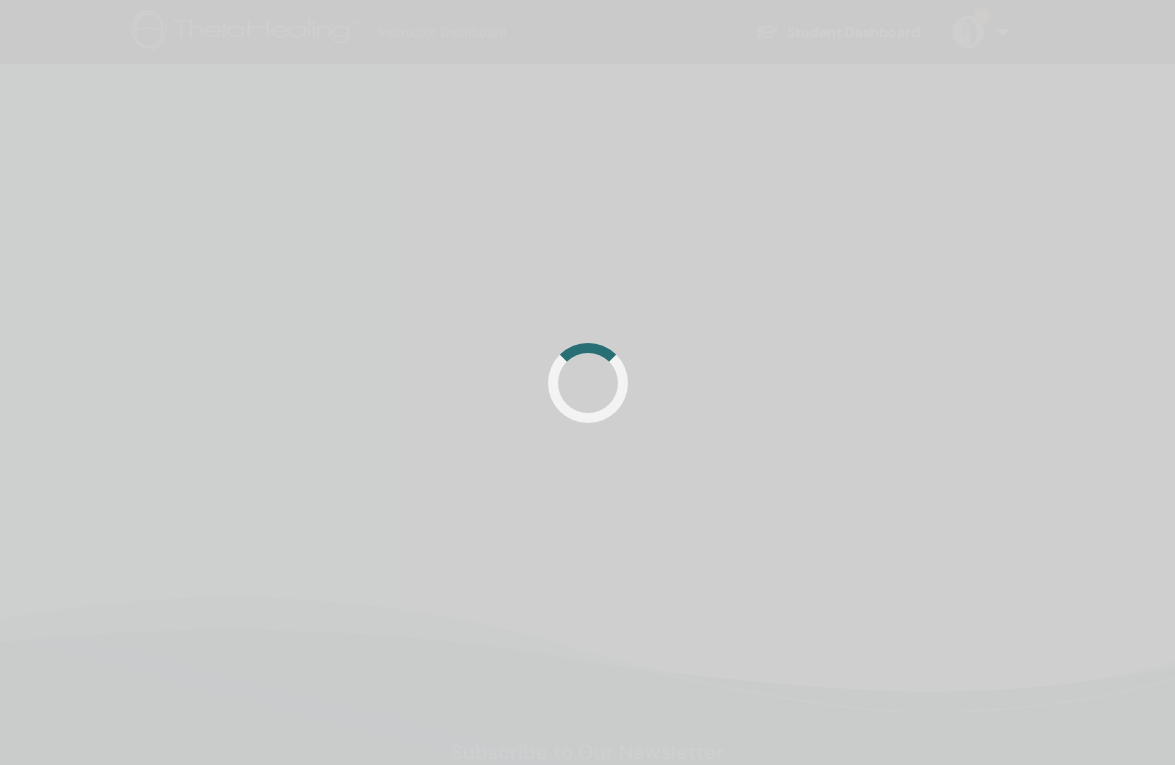 scroll, scrollTop: 32, scrollLeft: 25, axis: both 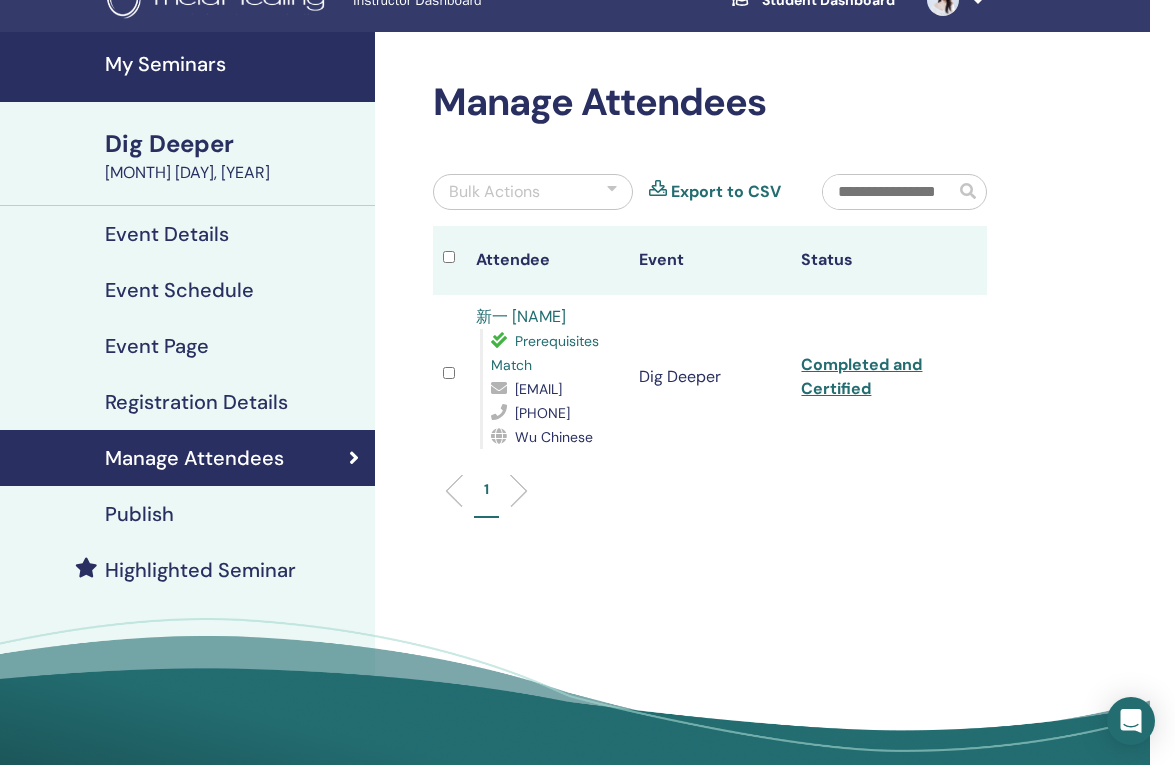 click on "Completed and Certified" at bounding box center (861, 376) 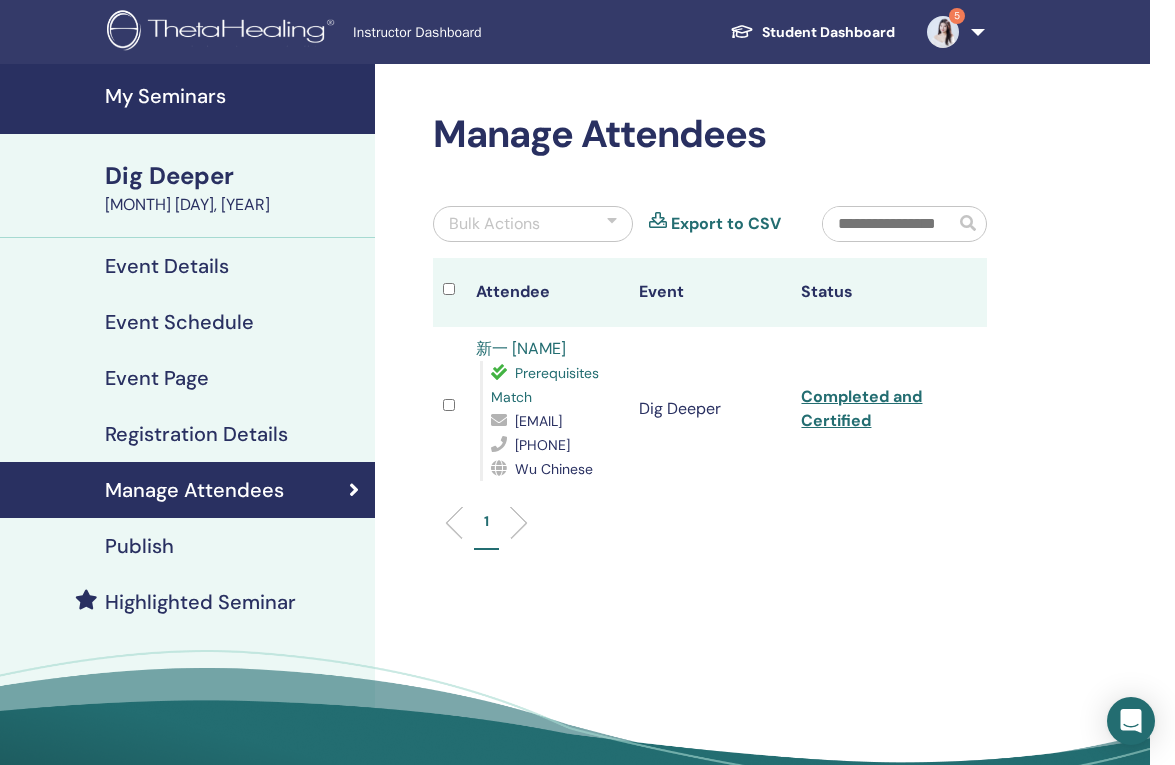 scroll, scrollTop: 0, scrollLeft: 25, axis: horizontal 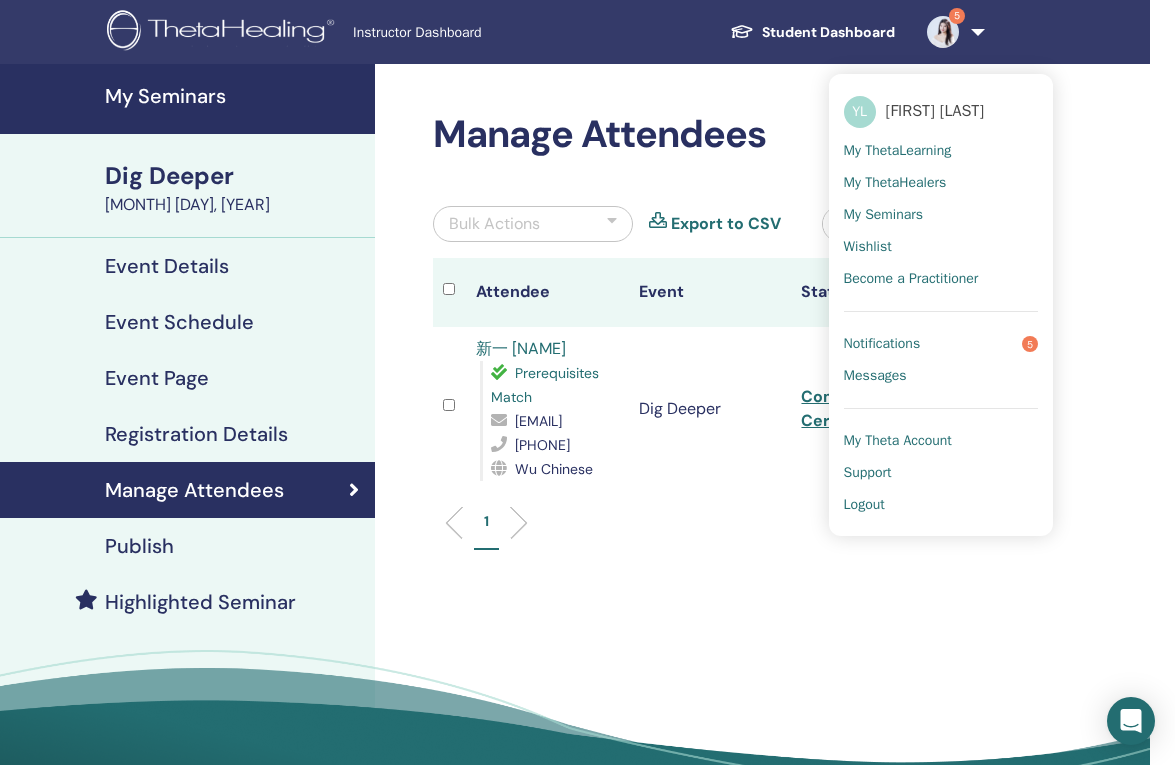 click on "Notifications" at bounding box center (882, 344) 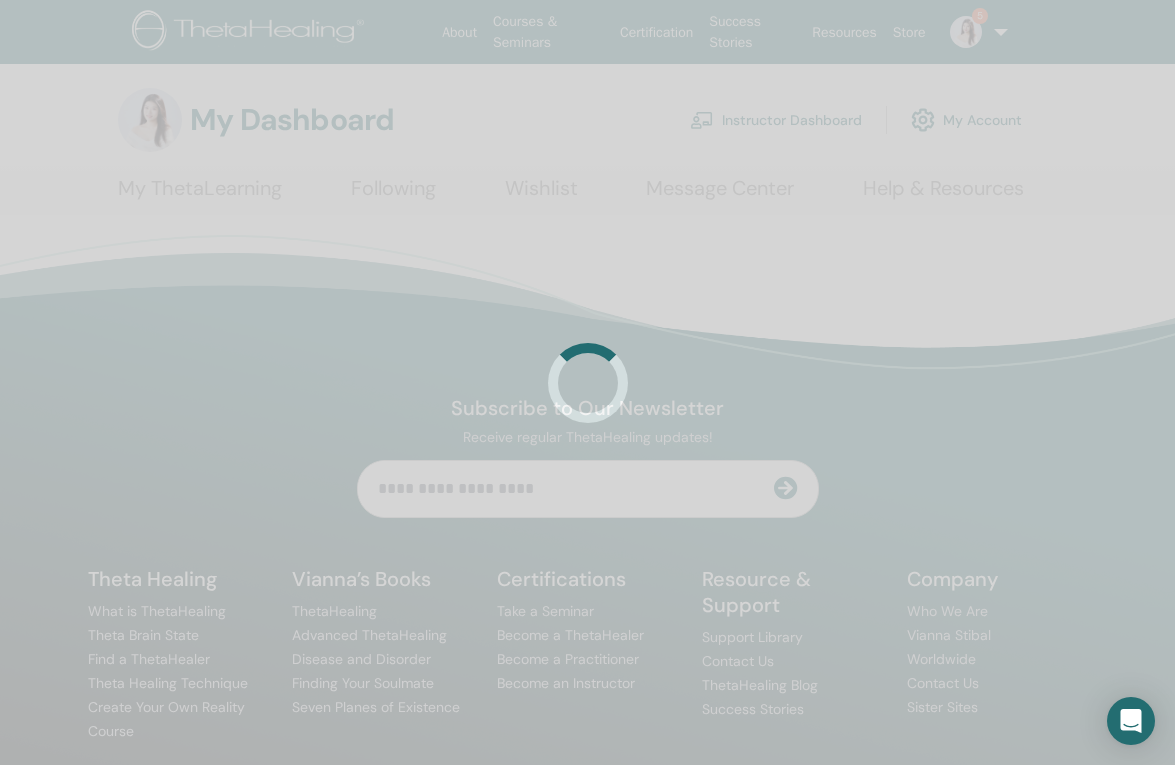 scroll, scrollTop: 0, scrollLeft: 0, axis: both 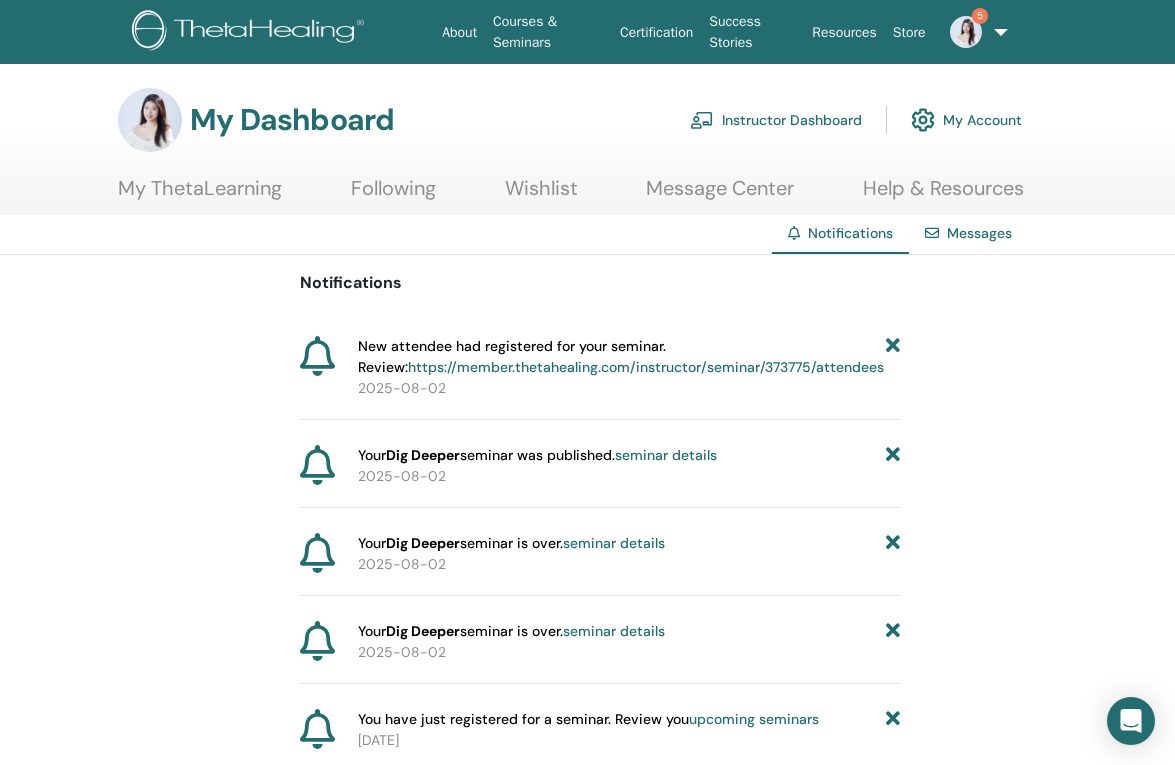 click on "Instructor Dashboard" at bounding box center [776, 120] 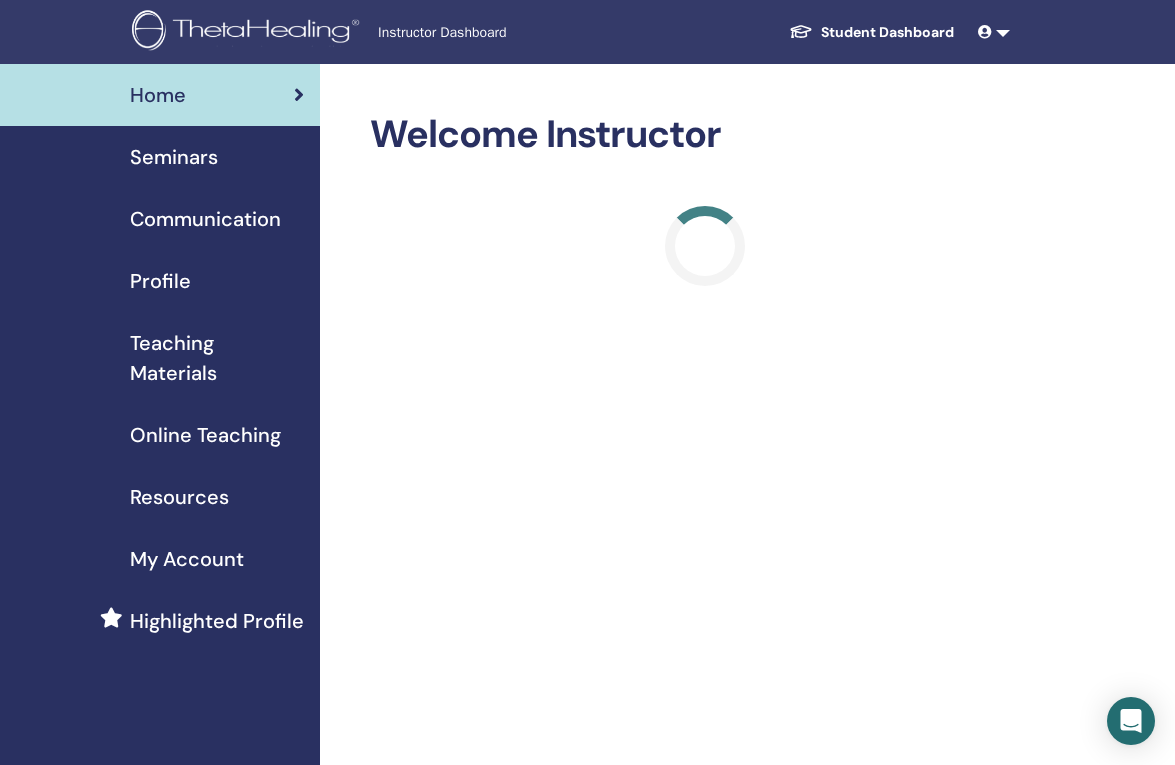 scroll, scrollTop: 0, scrollLeft: 0, axis: both 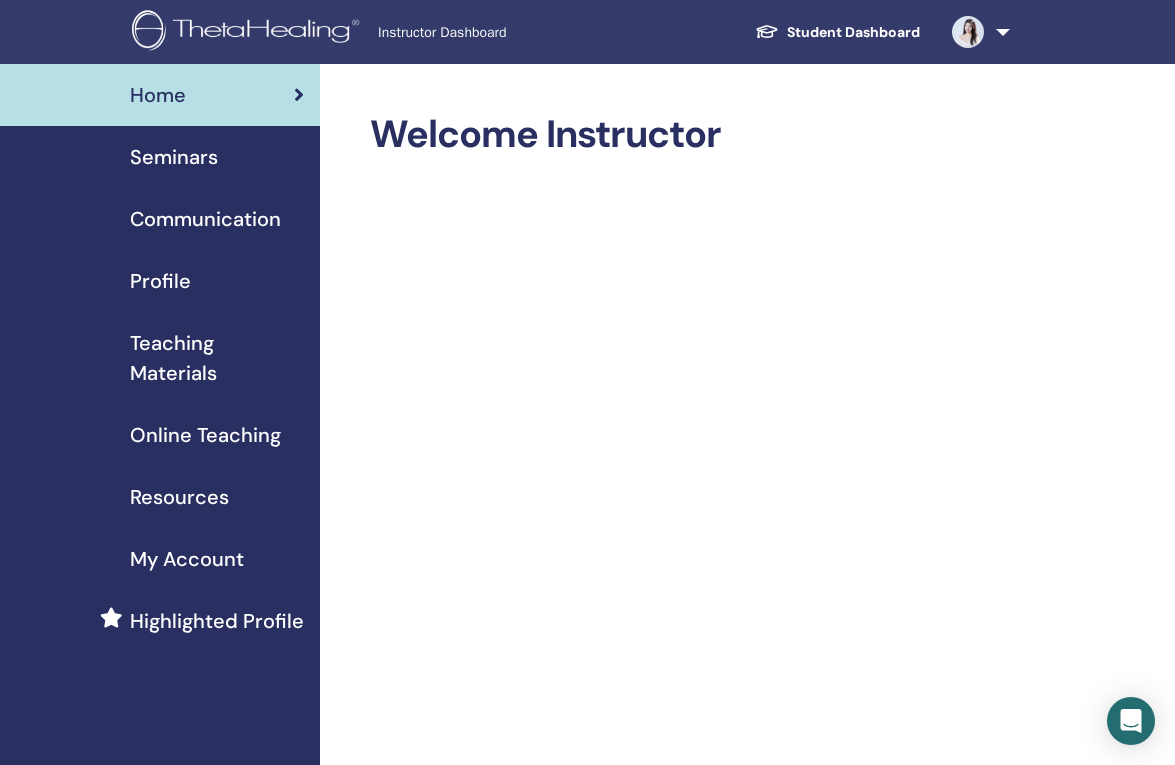 click on "Seminars" at bounding box center (174, 157) 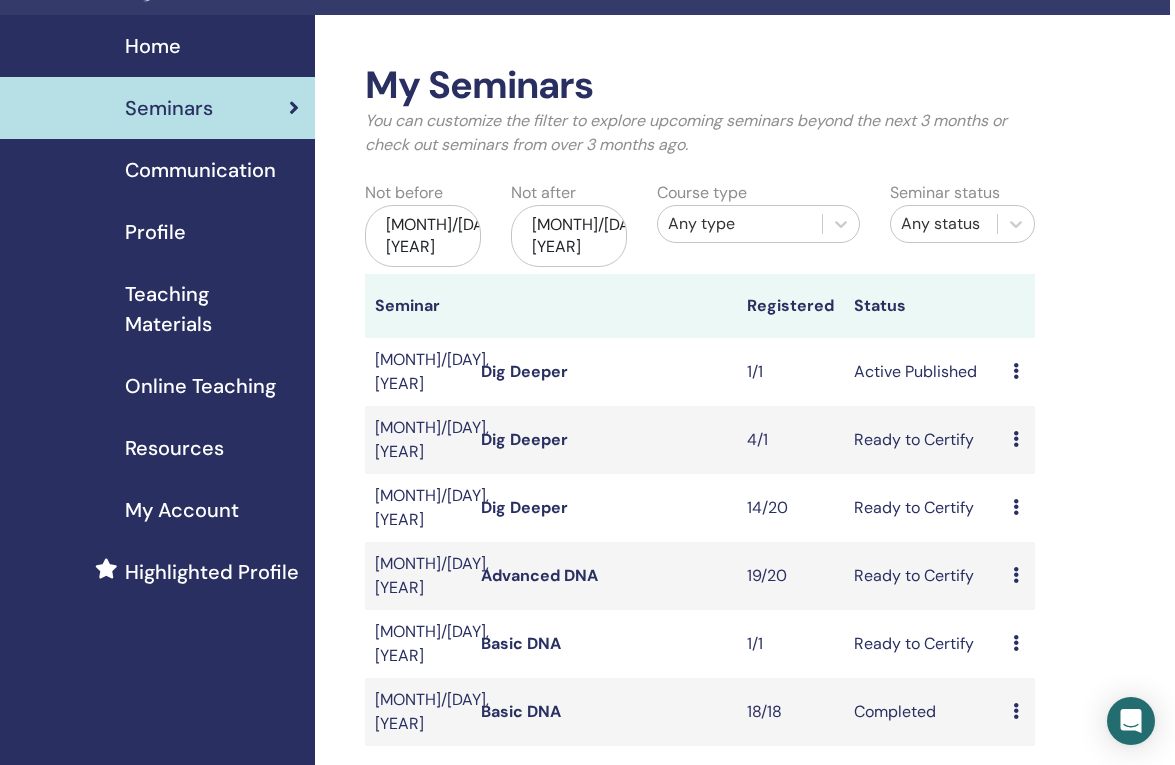 scroll, scrollTop: 63, scrollLeft: 5, axis: both 